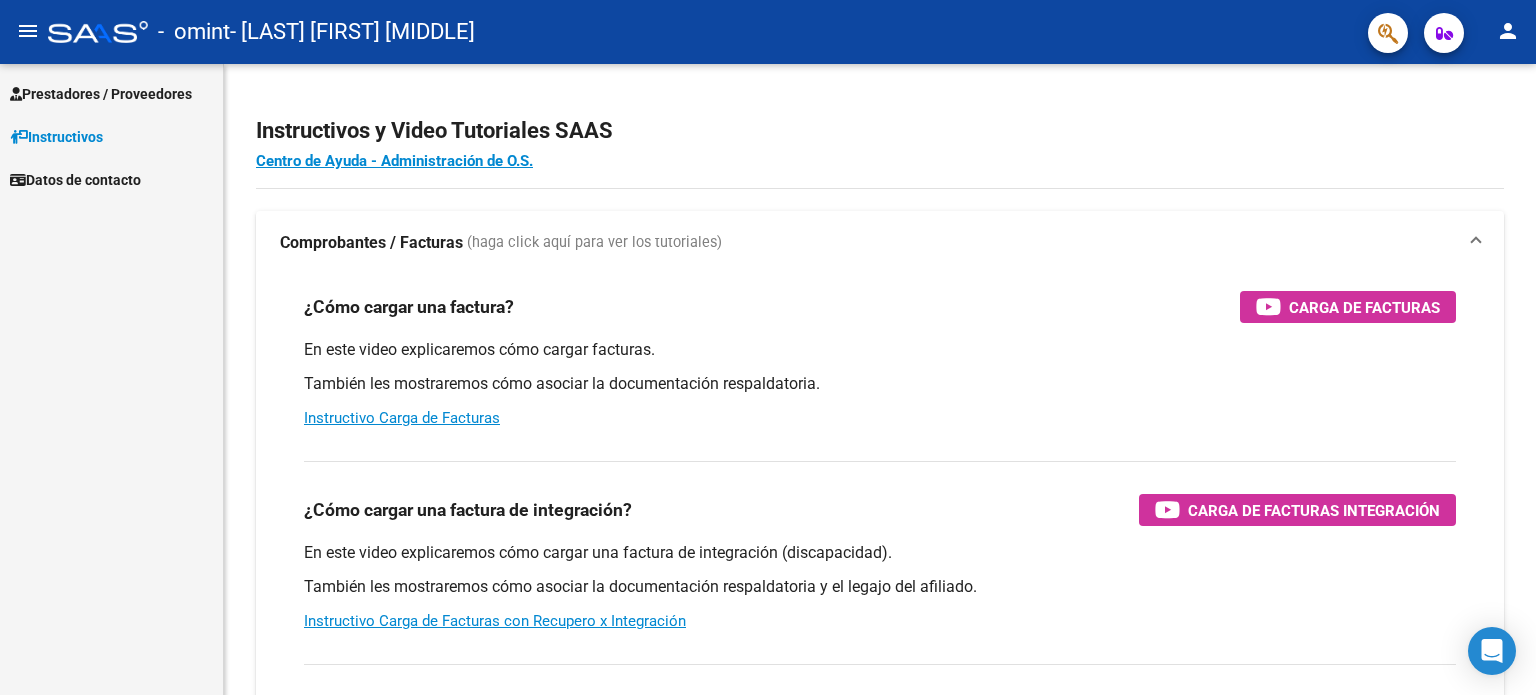 scroll, scrollTop: 0, scrollLeft: 0, axis: both 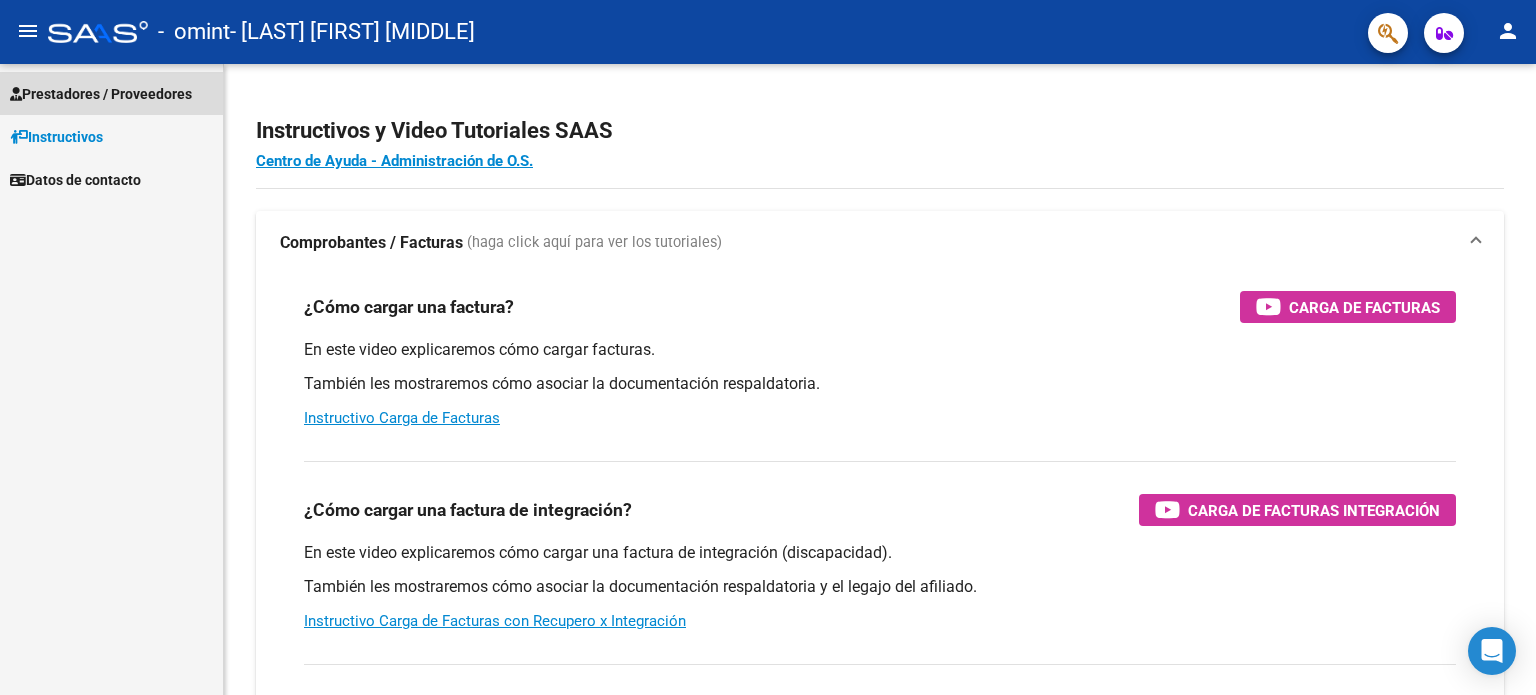 click on "Prestadores / Proveedores" at bounding box center [101, 94] 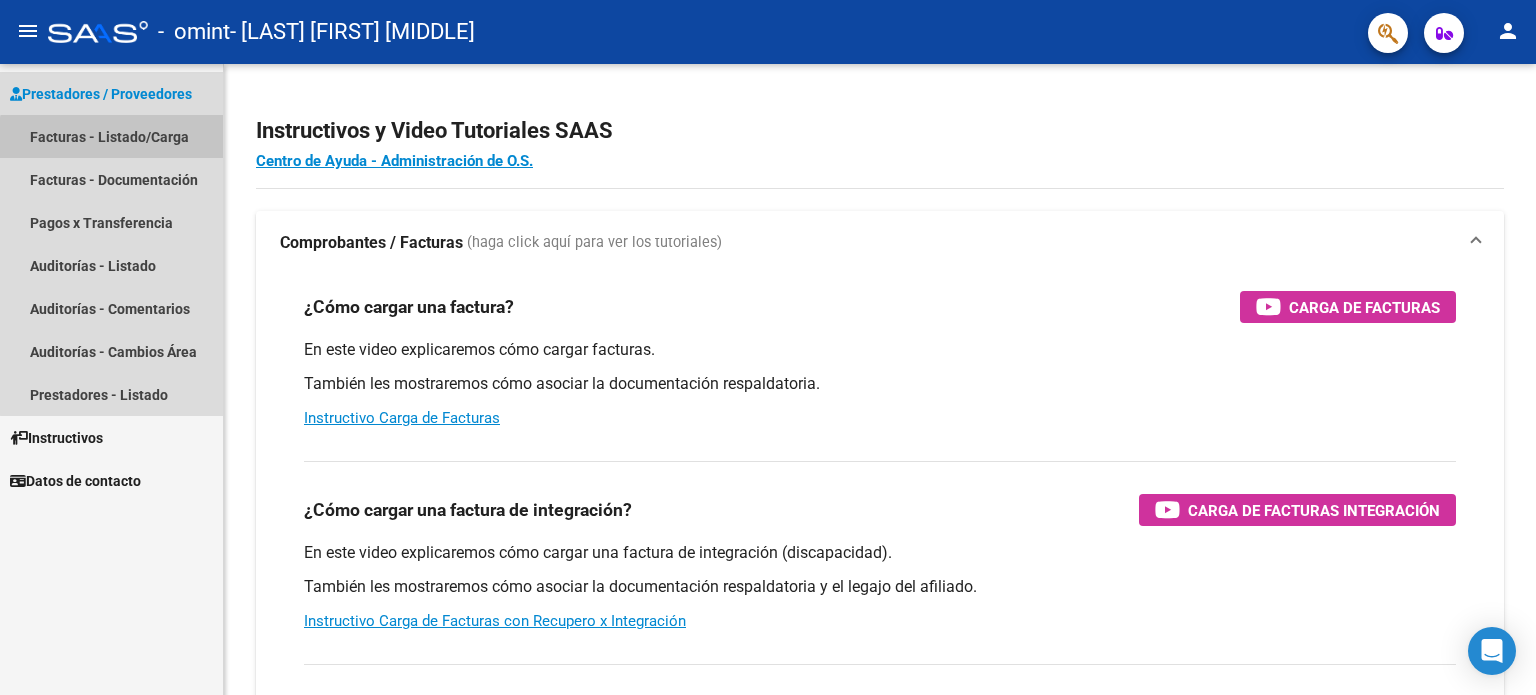 click on "Facturas - Listado/Carga" at bounding box center [111, 136] 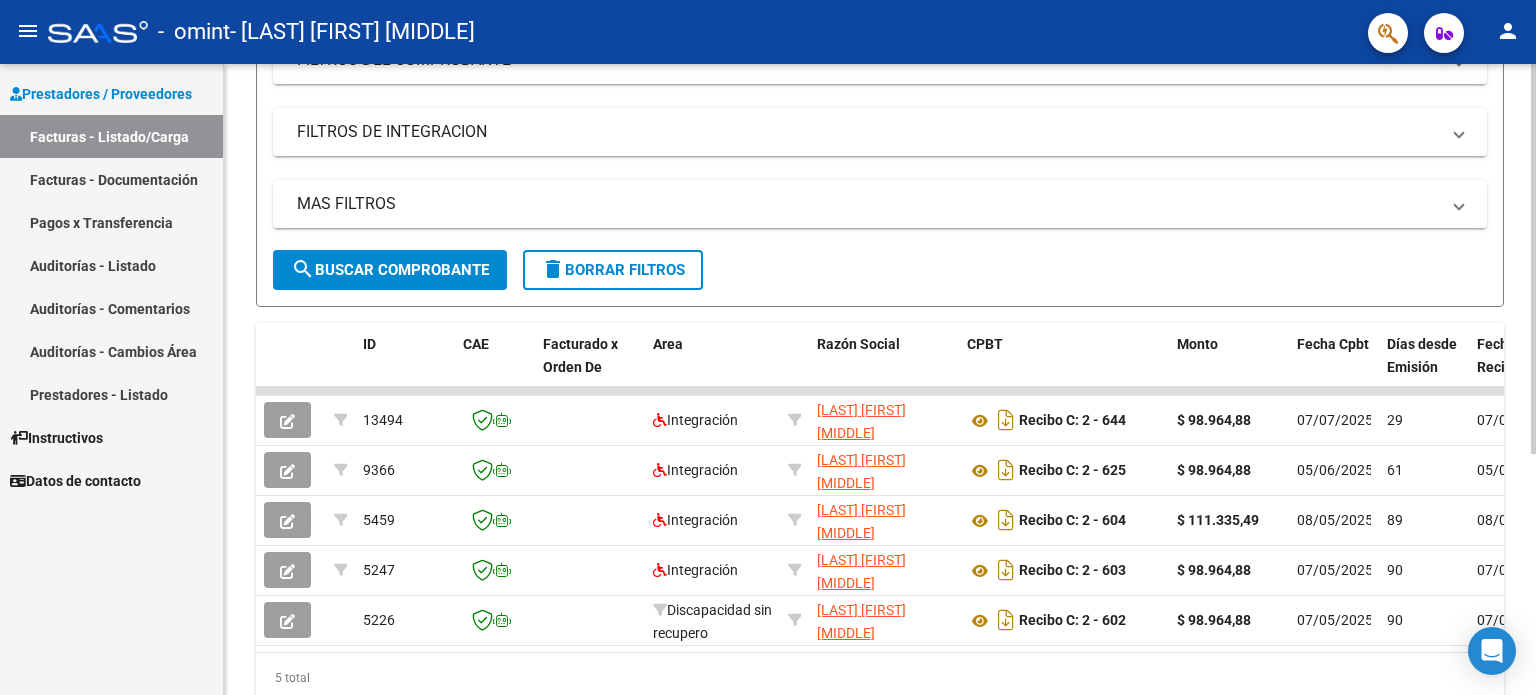 scroll, scrollTop: 304, scrollLeft: 0, axis: vertical 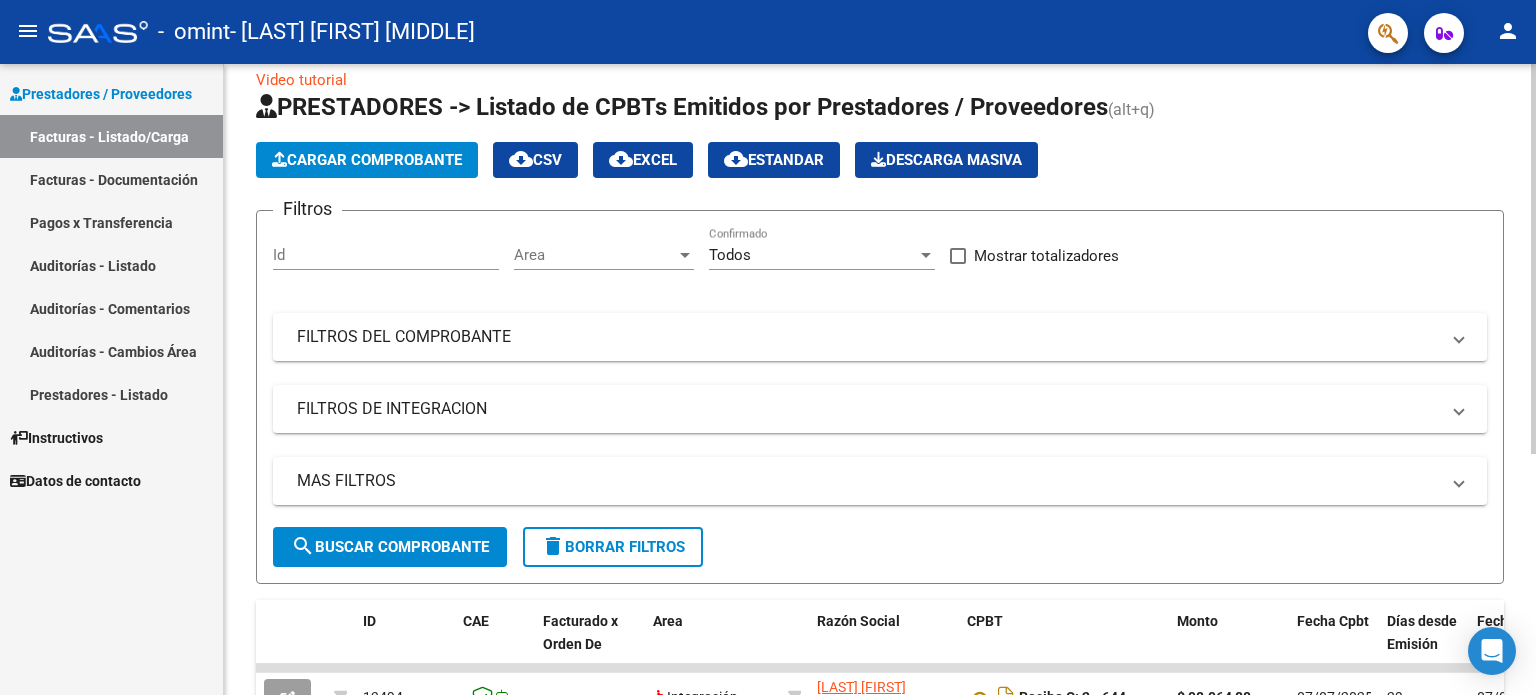 click 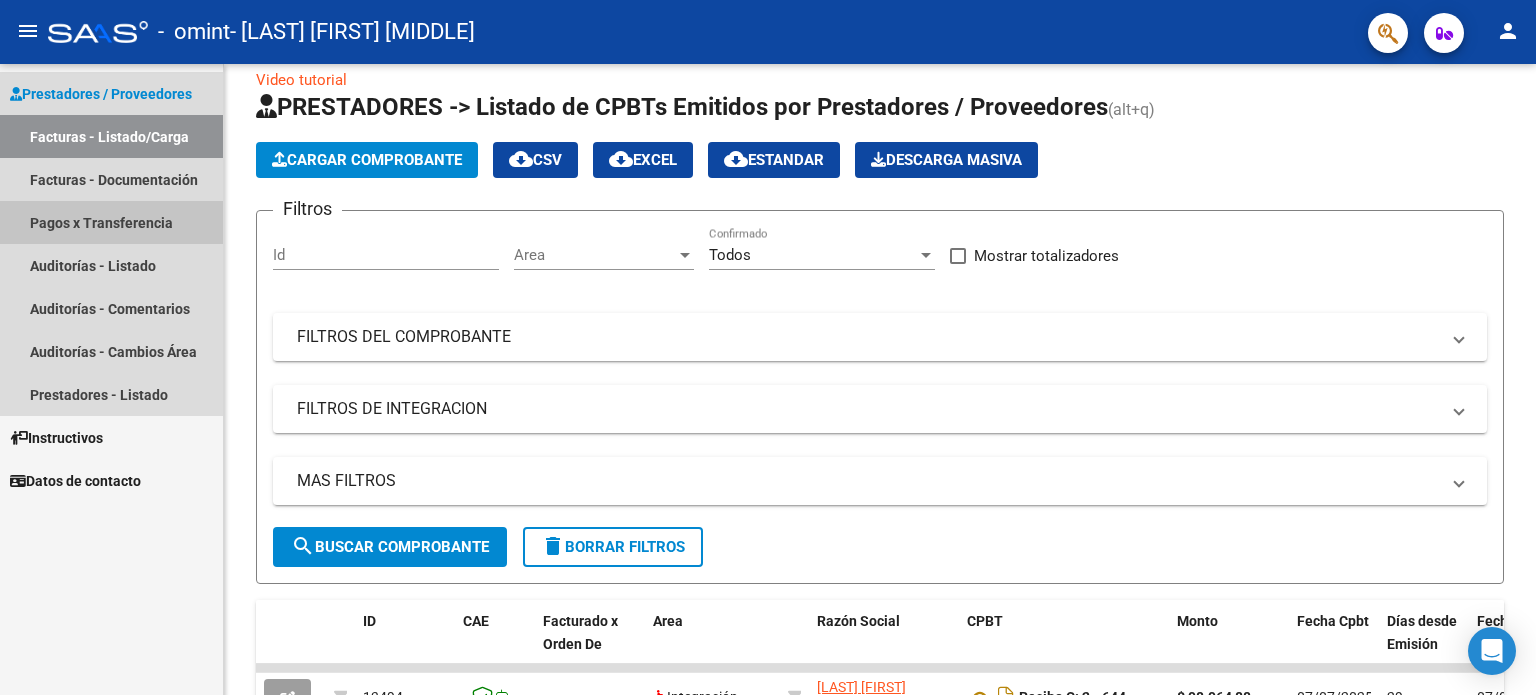 click on "Pagos x Transferencia" at bounding box center (111, 222) 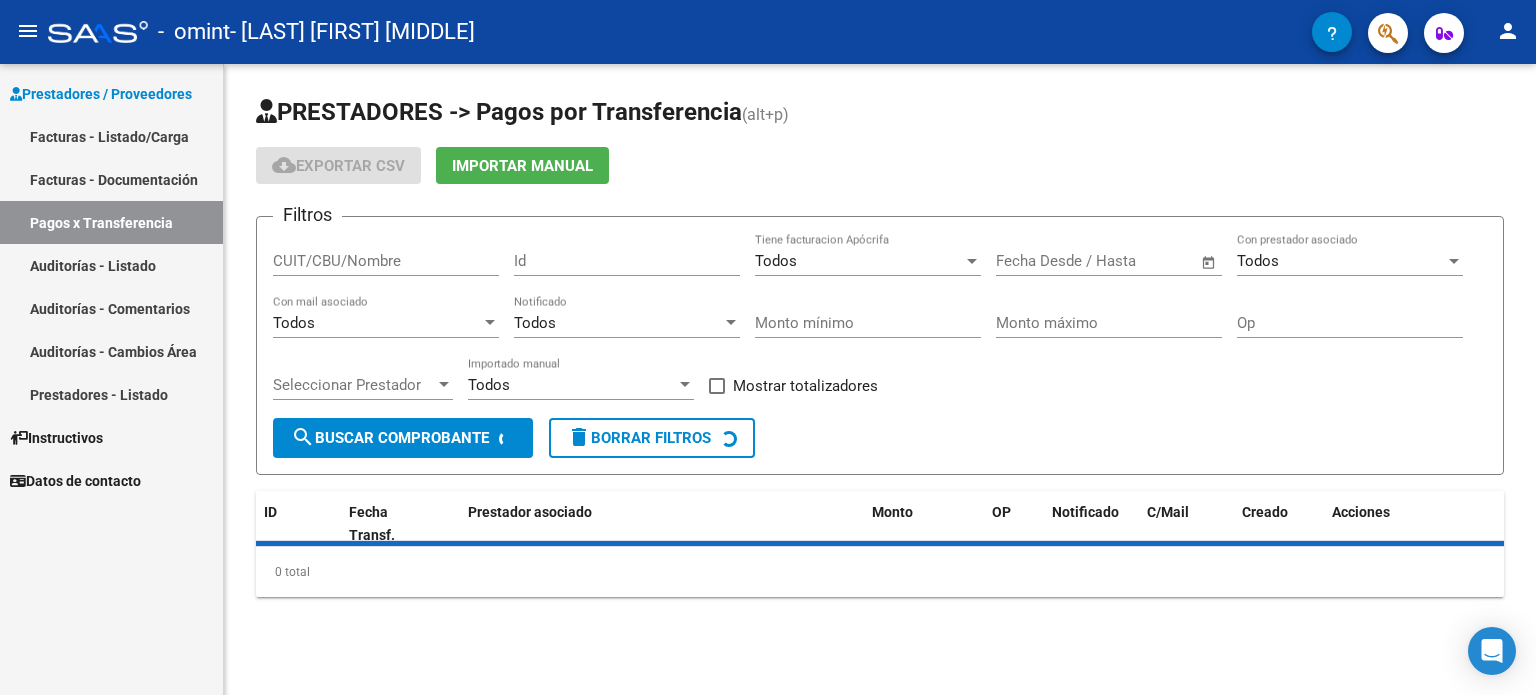 scroll, scrollTop: 0, scrollLeft: 0, axis: both 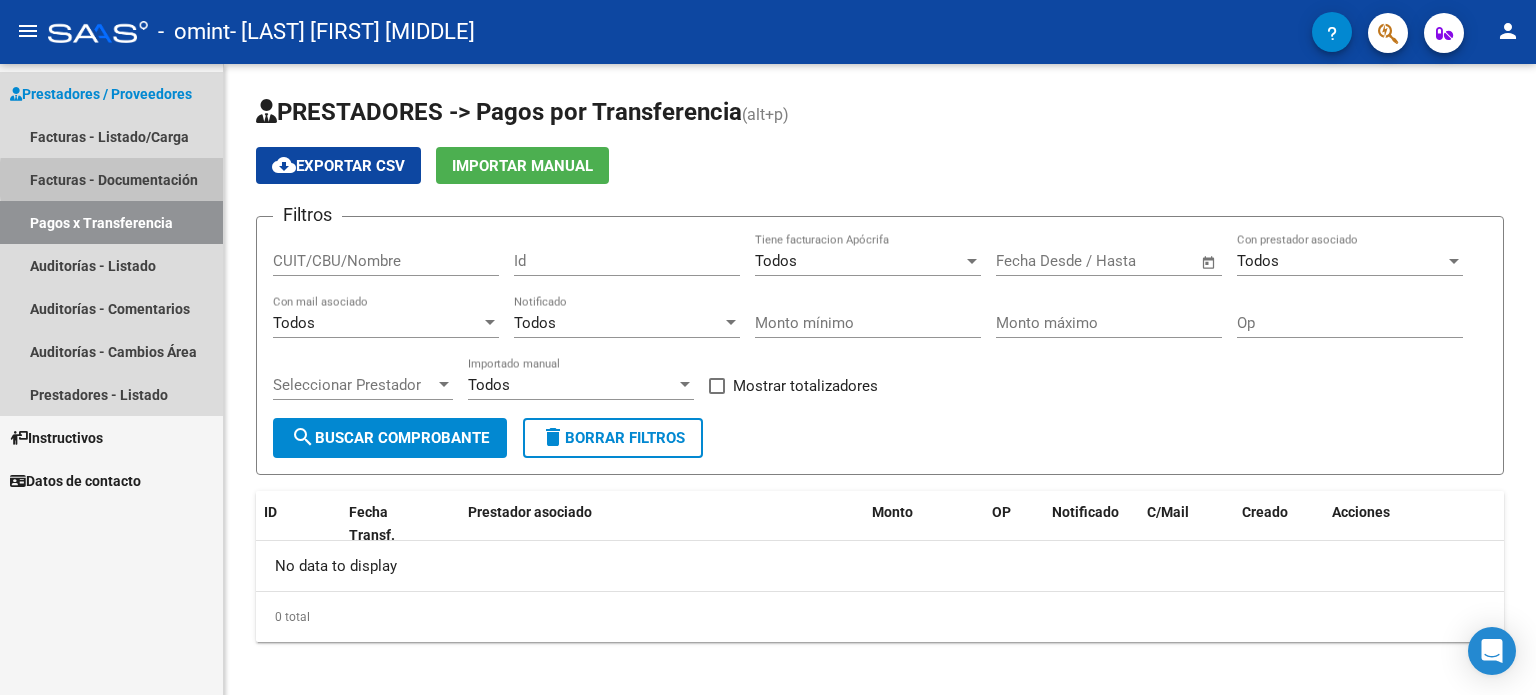 click on "Facturas - Documentación" at bounding box center [111, 179] 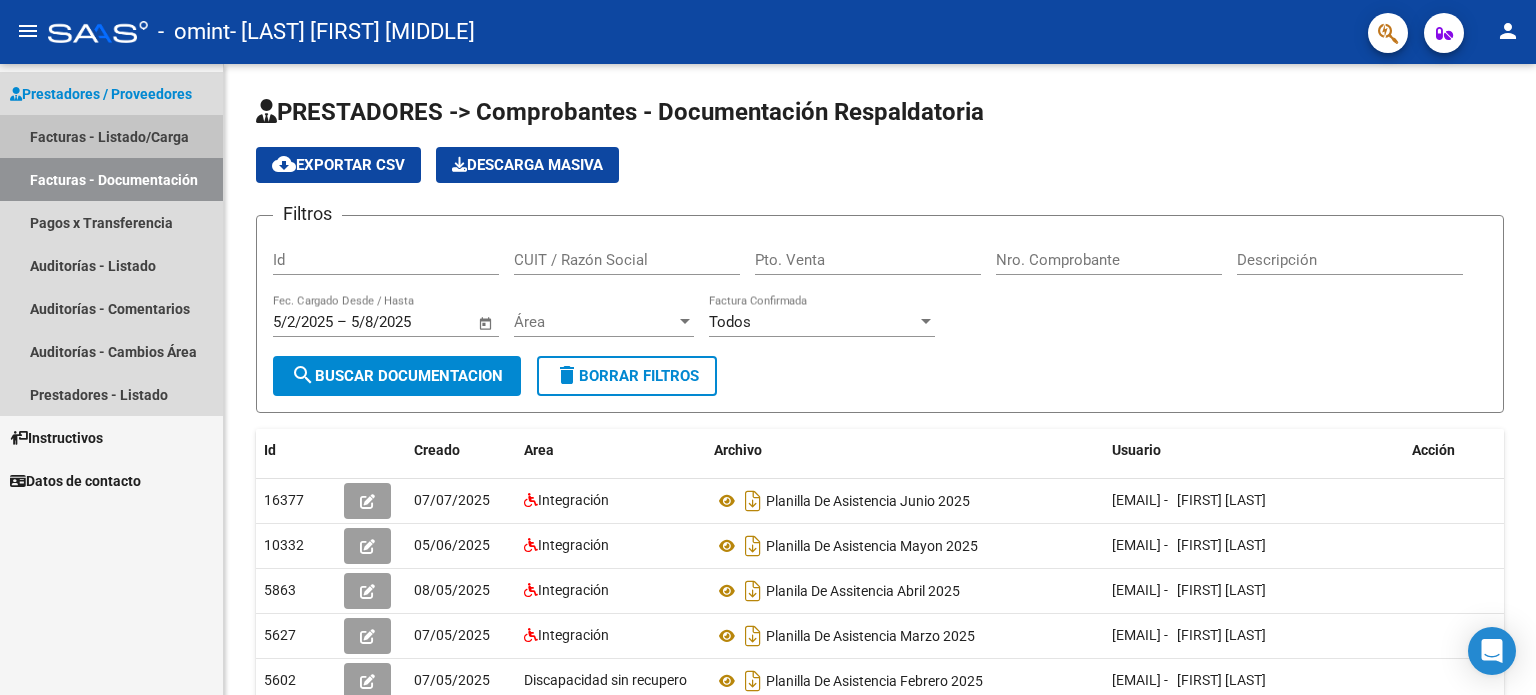 click on "Facturas - Listado/Carga" at bounding box center [111, 136] 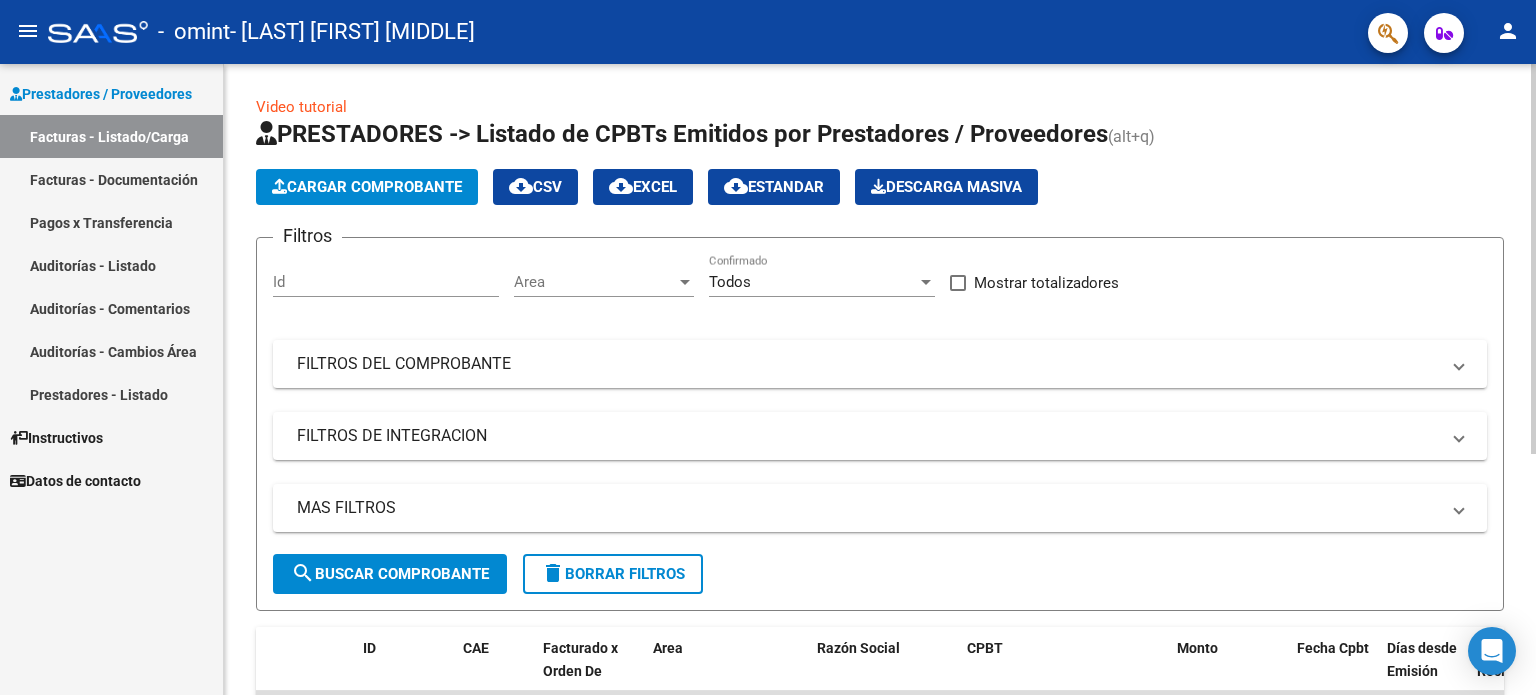 click on "Cargar Comprobante" 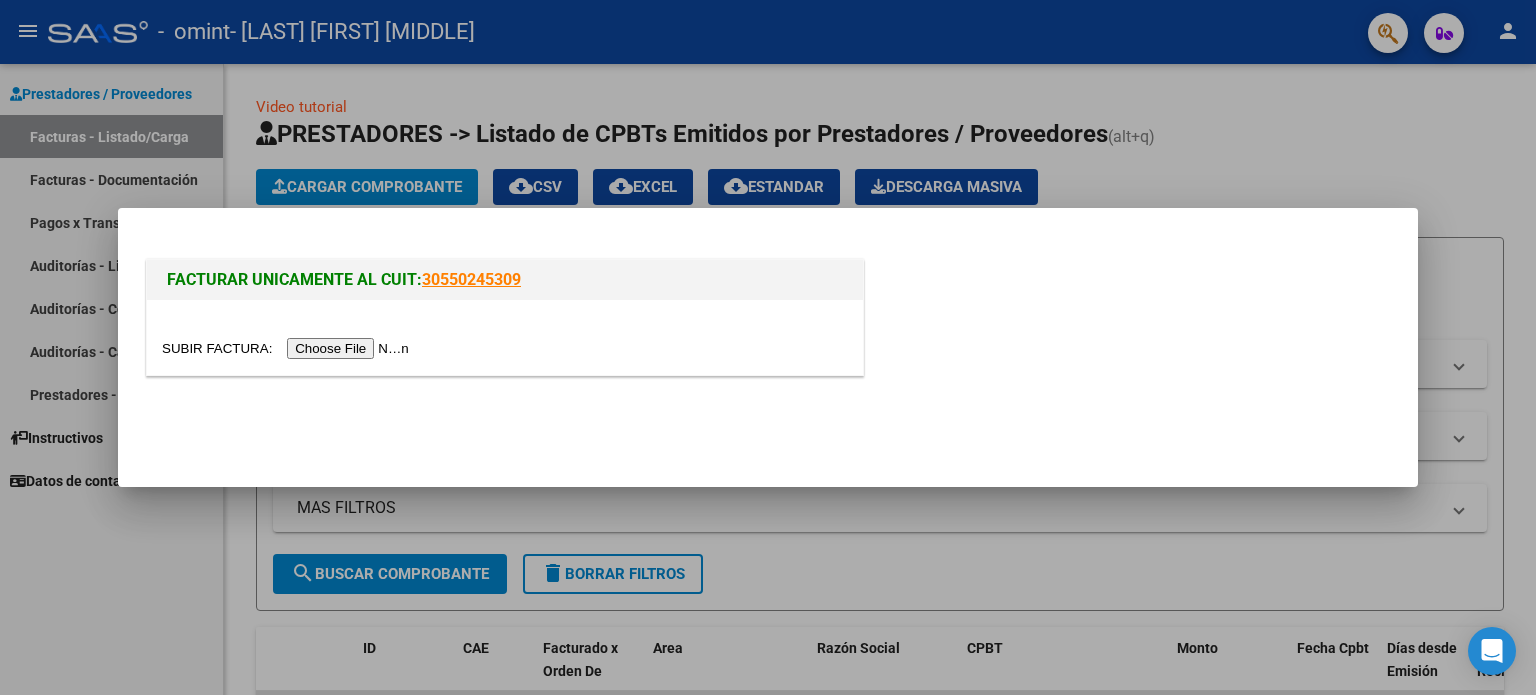 click at bounding box center [288, 348] 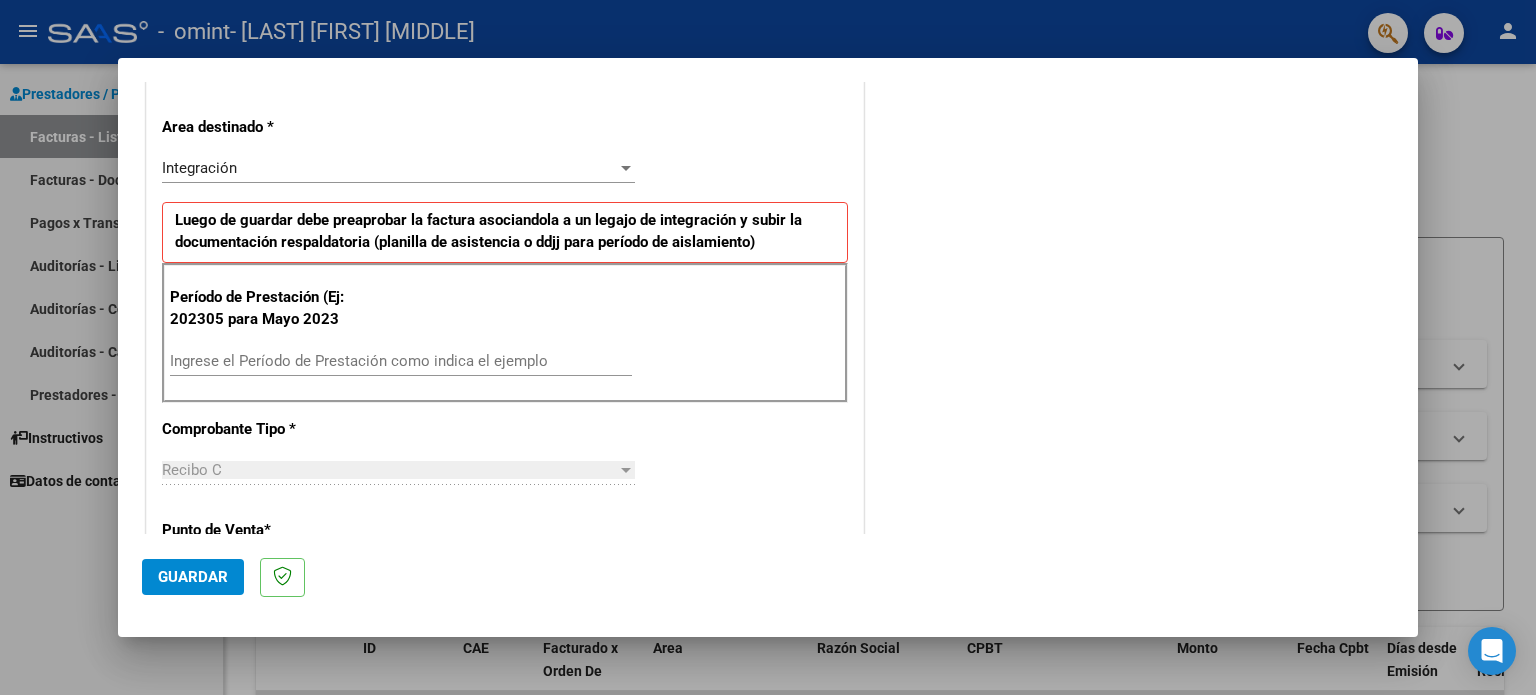 scroll, scrollTop: 408, scrollLeft: 0, axis: vertical 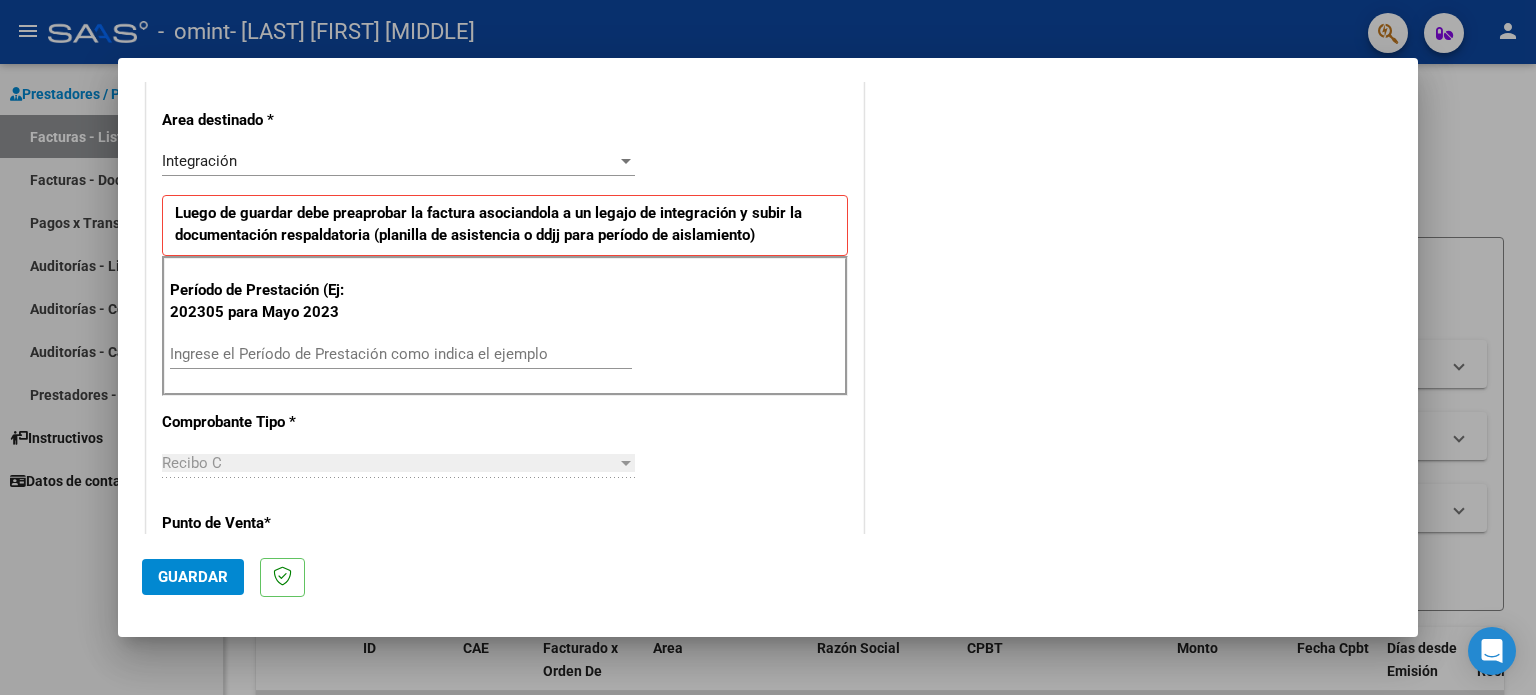 click at bounding box center (626, 161) 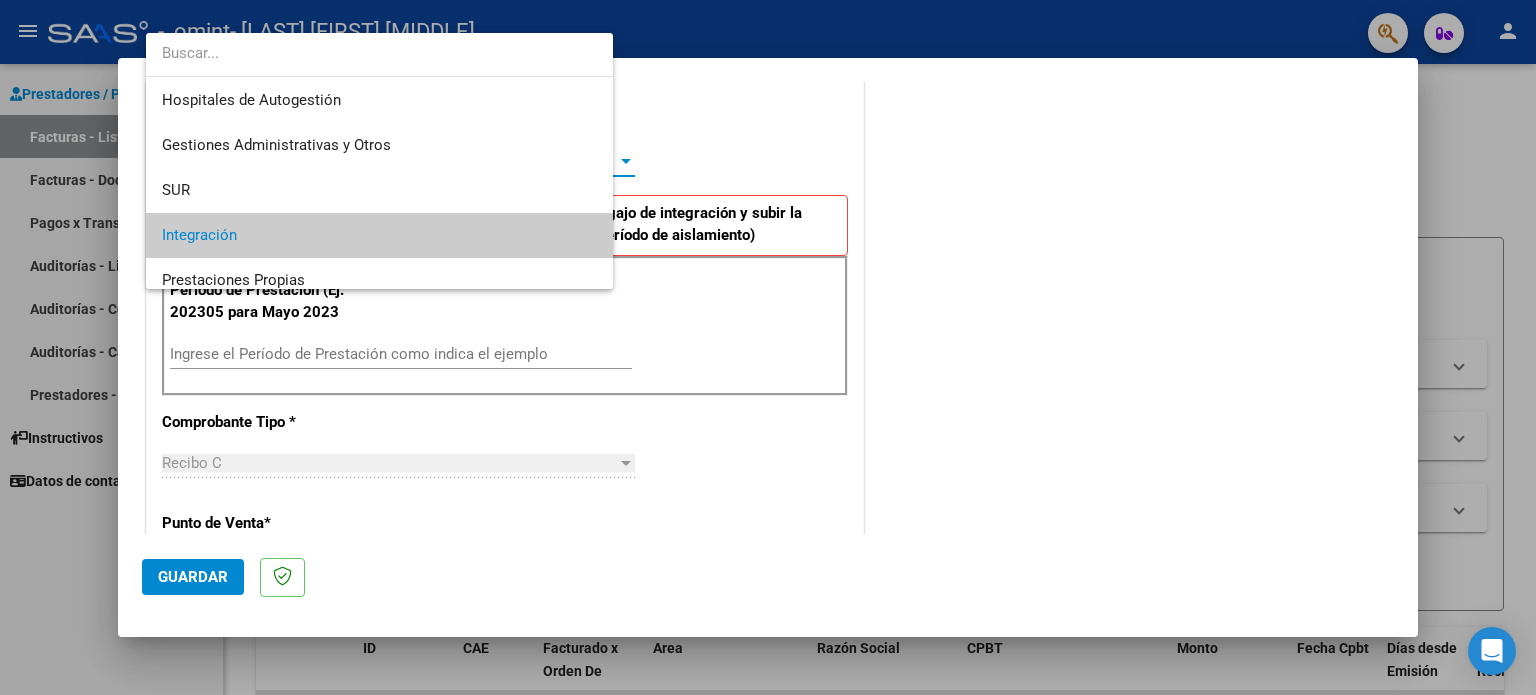 scroll, scrollTop: 74, scrollLeft: 0, axis: vertical 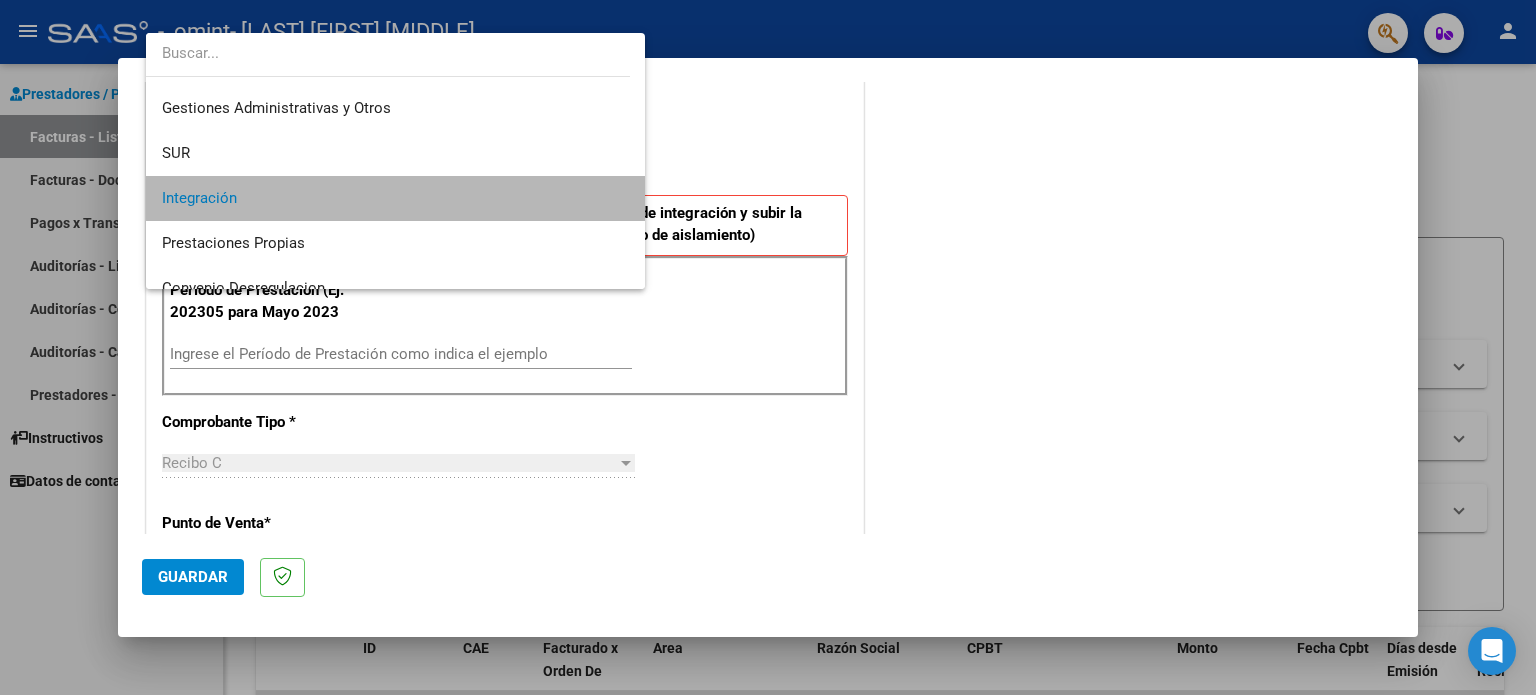 click on "Integración" at bounding box center (396, 198) 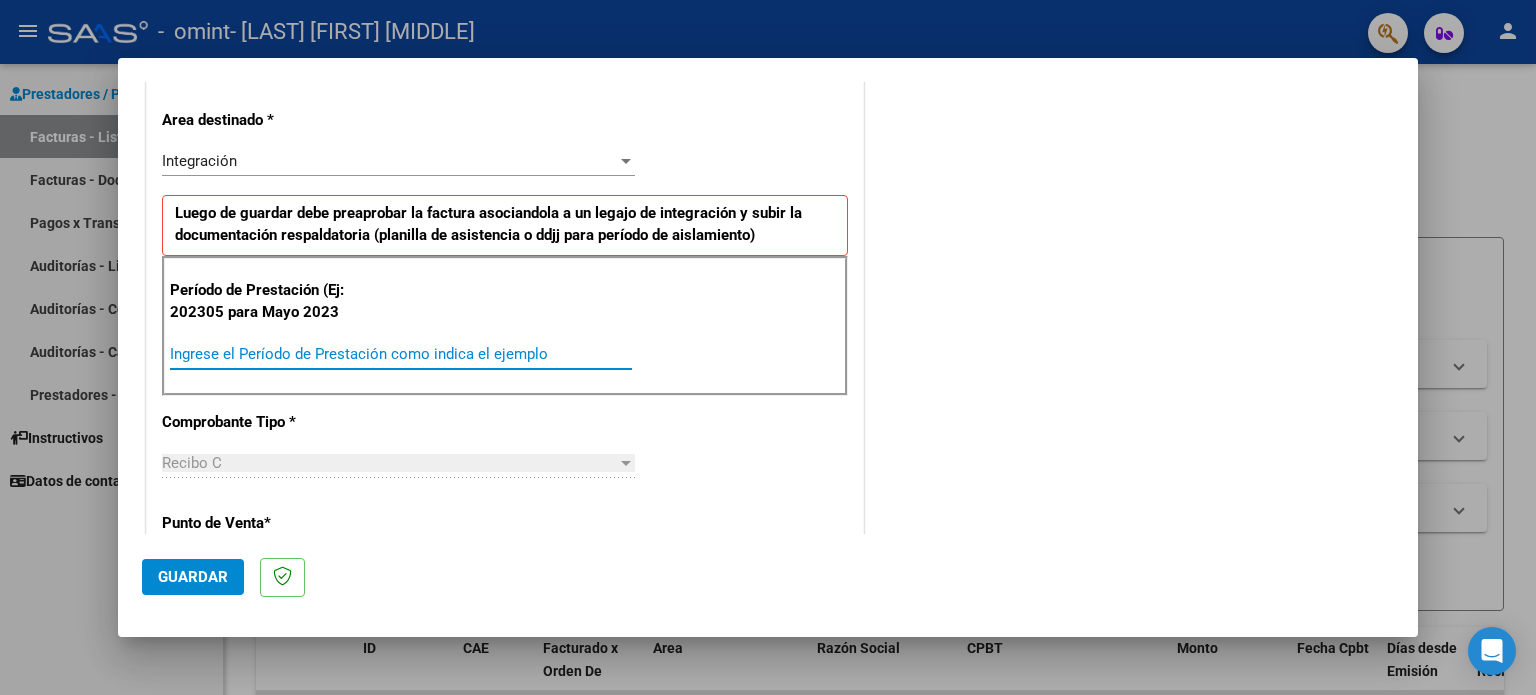 click on "Ingrese el Período de Prestación como indica el ejemplo" at bounding box center [401, 354] 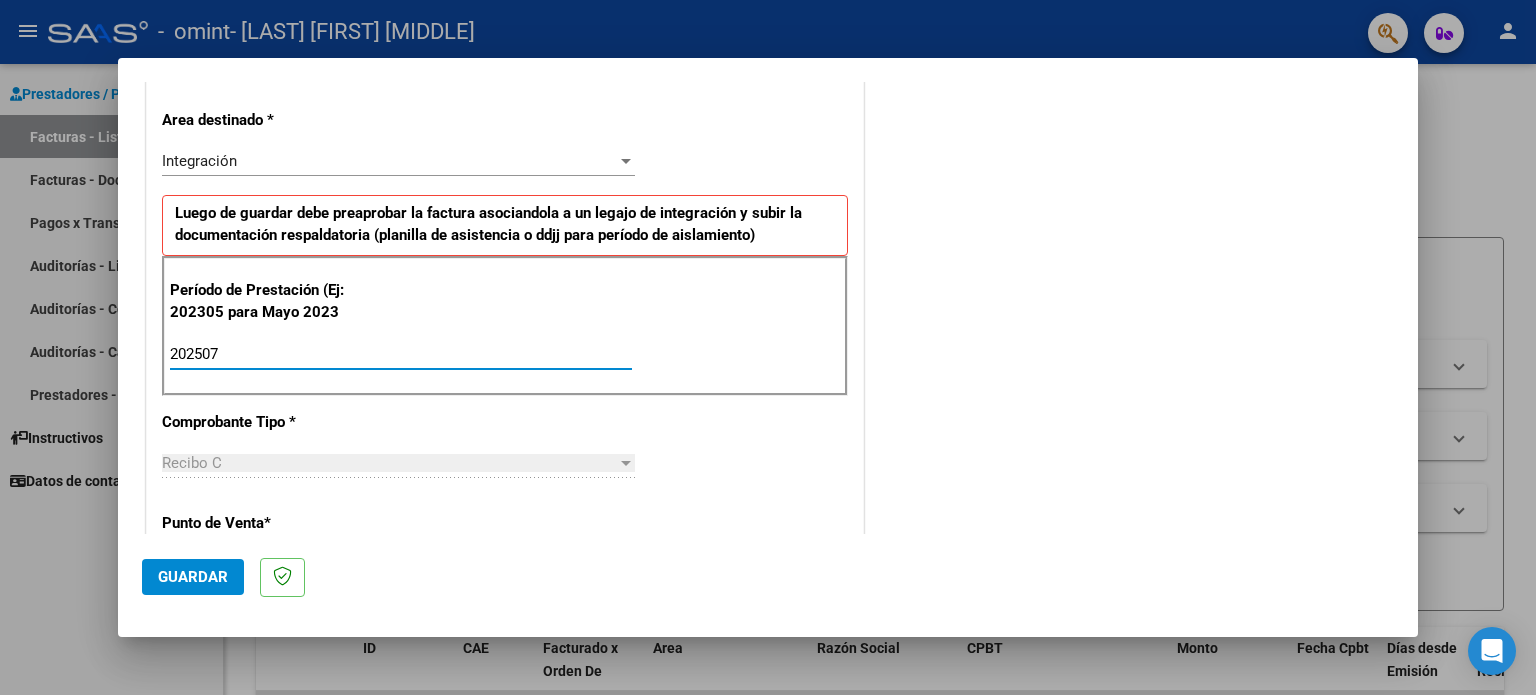 type on "202507" 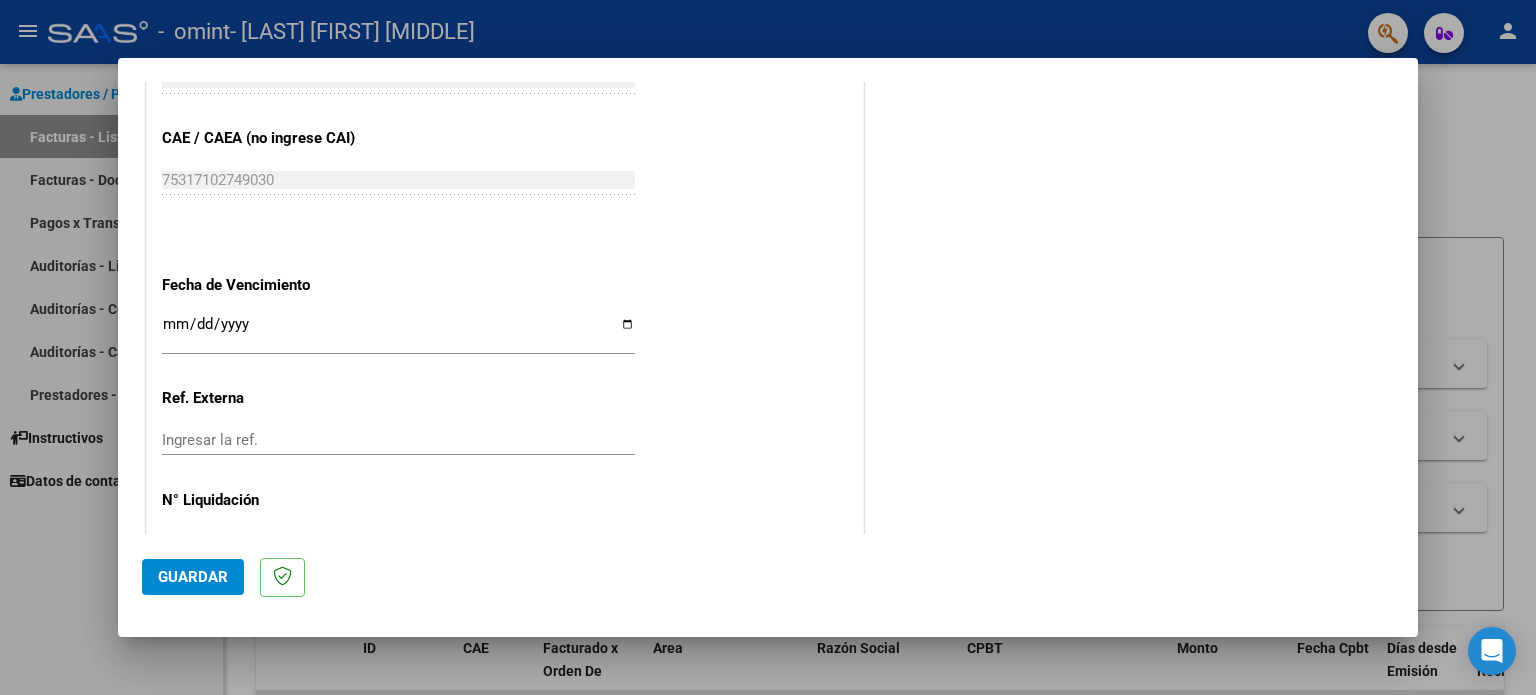 scroll, scrollTop: 1268, scrollLeft: 0, axis: vertical 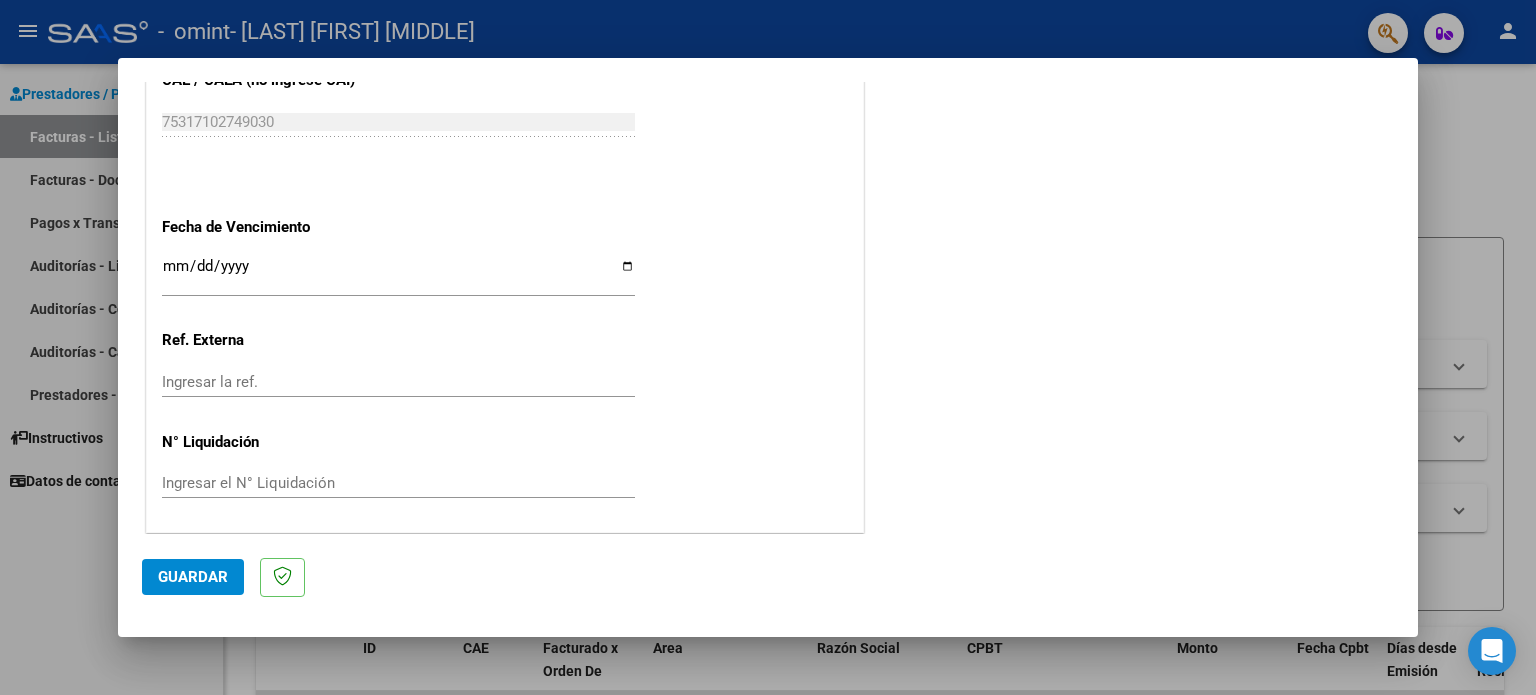 click on "Ingresar la fecha" at bounding box center [398, 274] 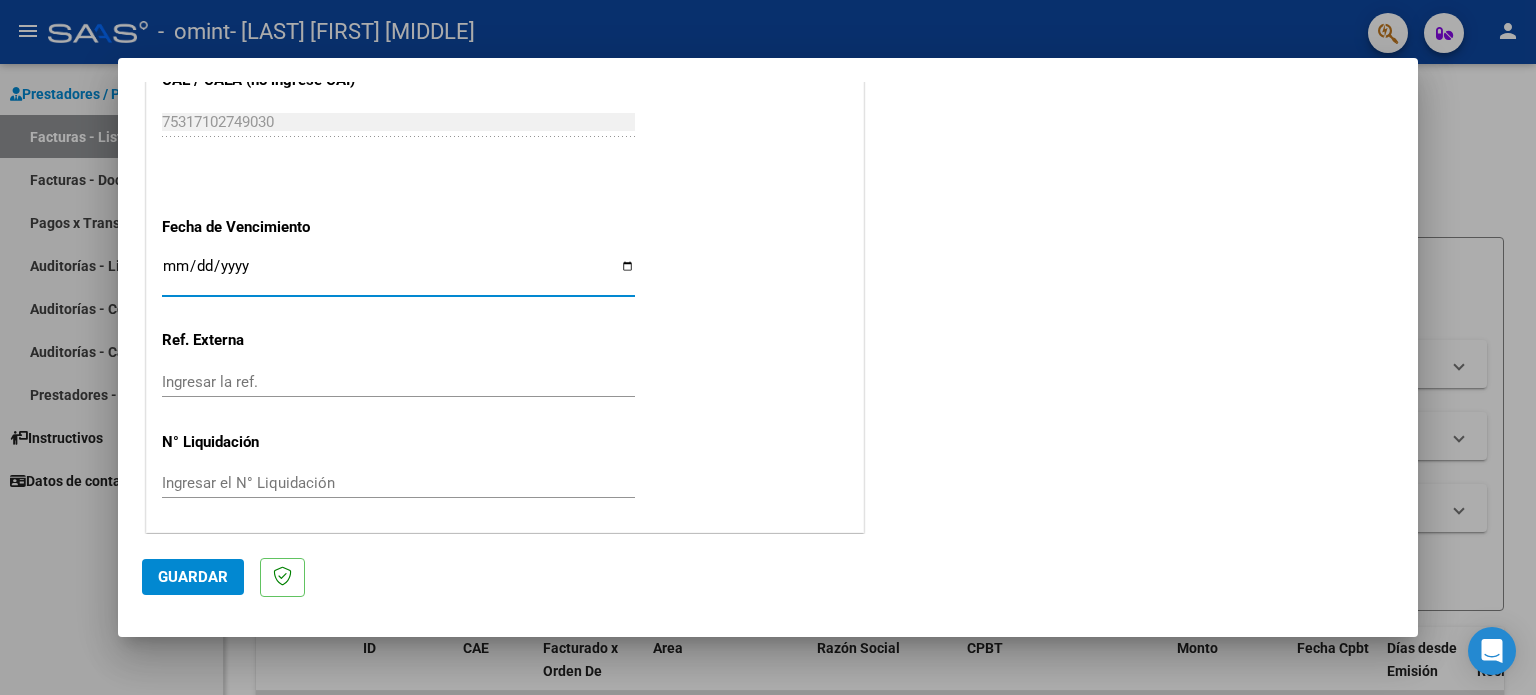 click on "Ingresar la fecha" at bounding box center (398, 274) 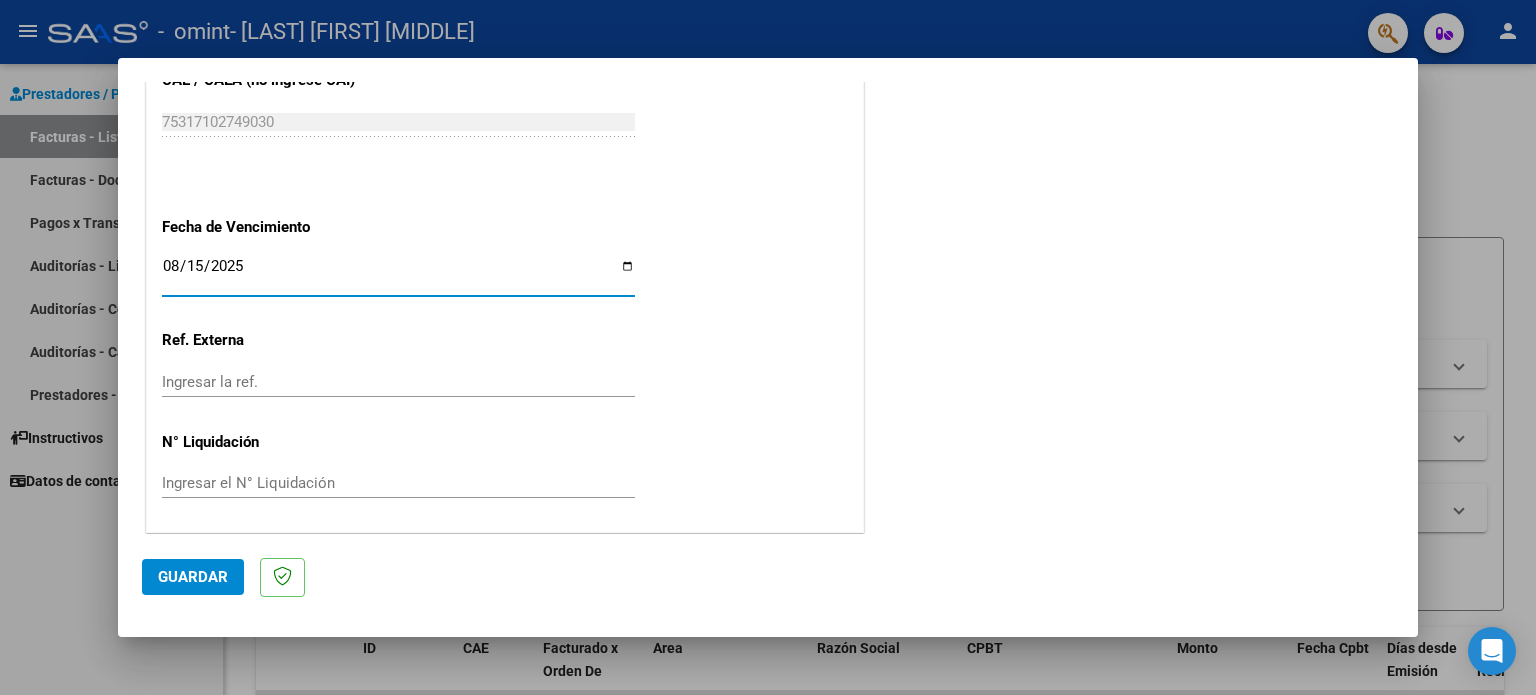 type on "2025-08-15" 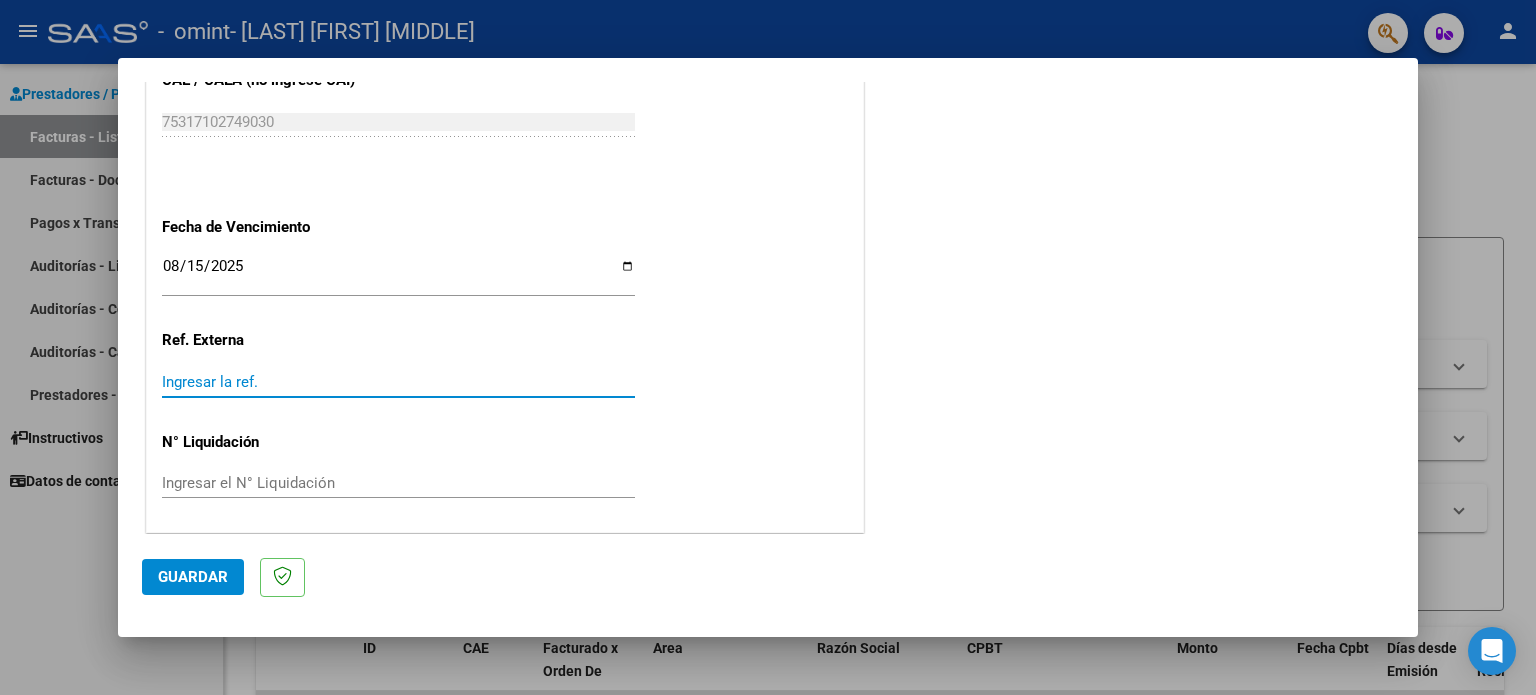 click on "Ingresar la ref." at bounding box center (398, 382) 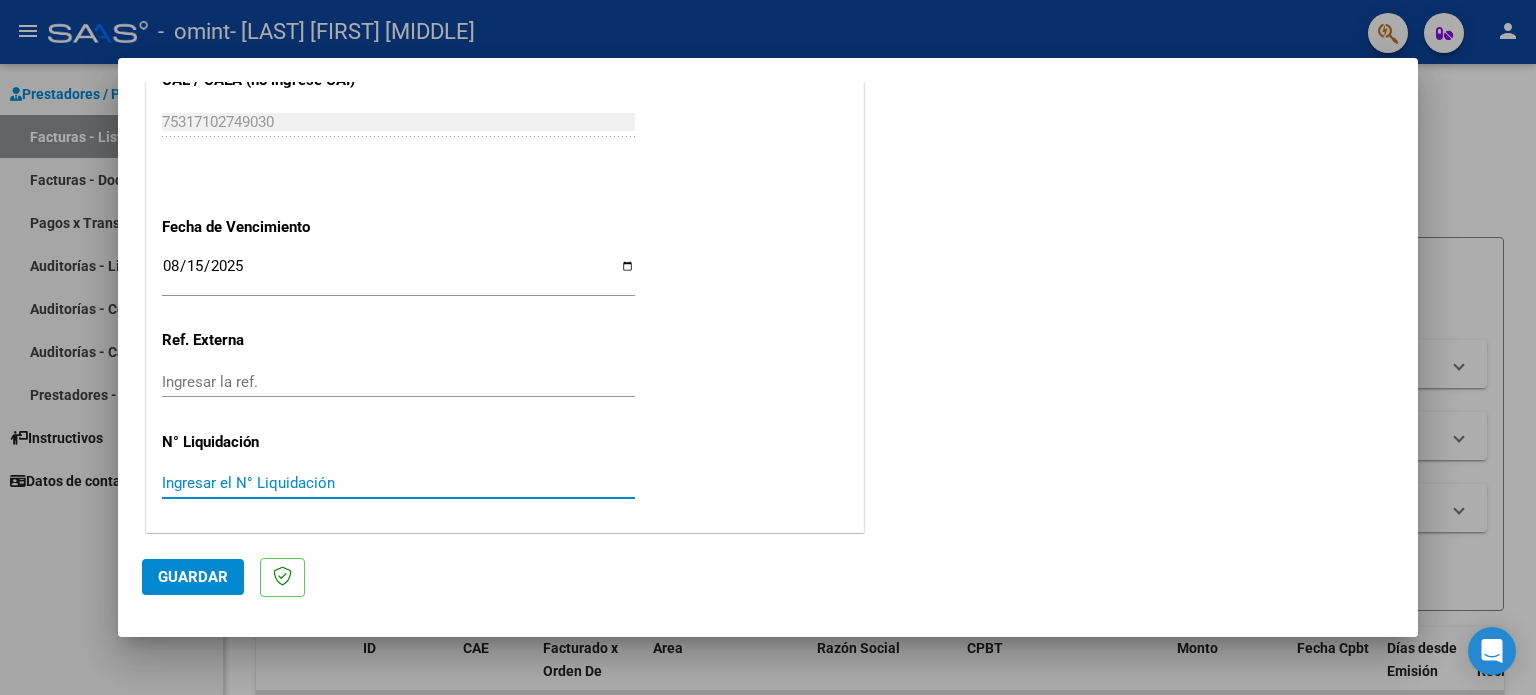 click on "Ingresar el N° Liquidación" at bounding box center [398, 483] 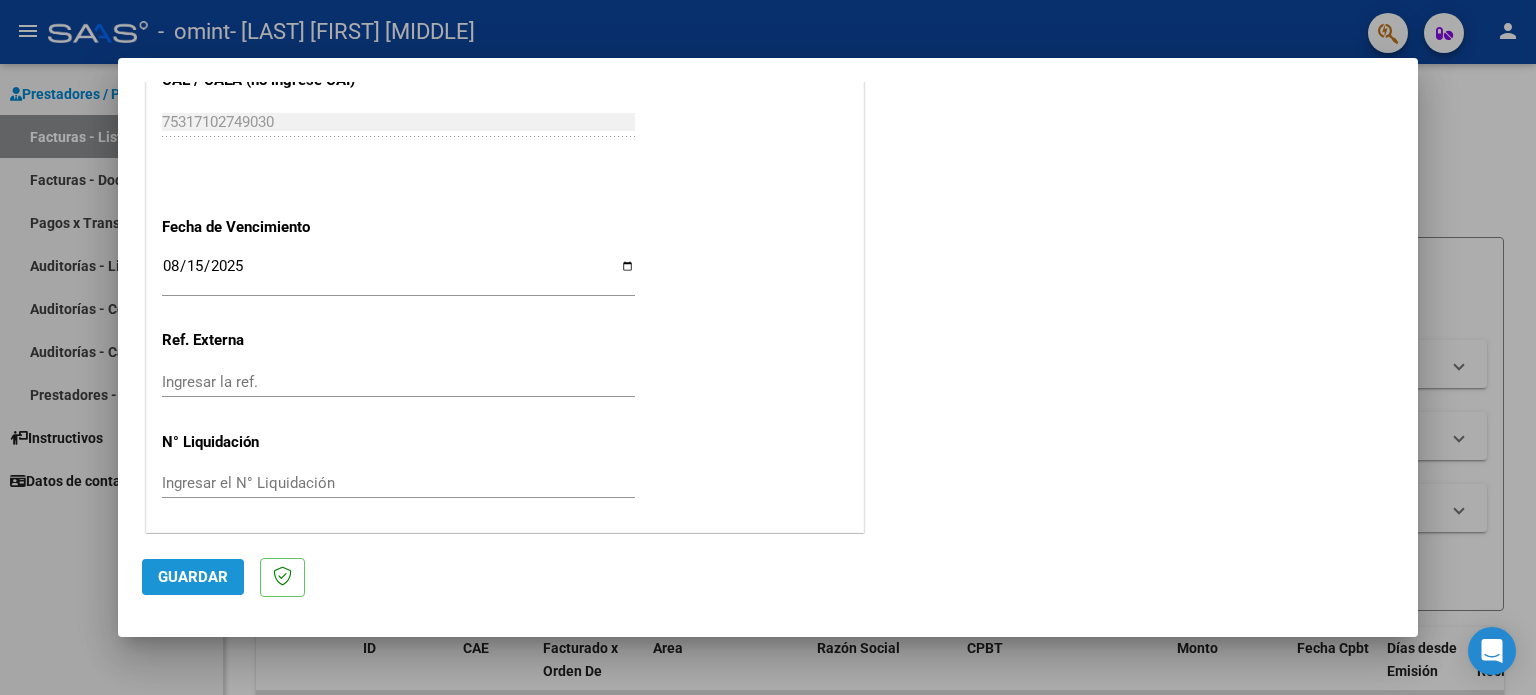 click on "Guardar" 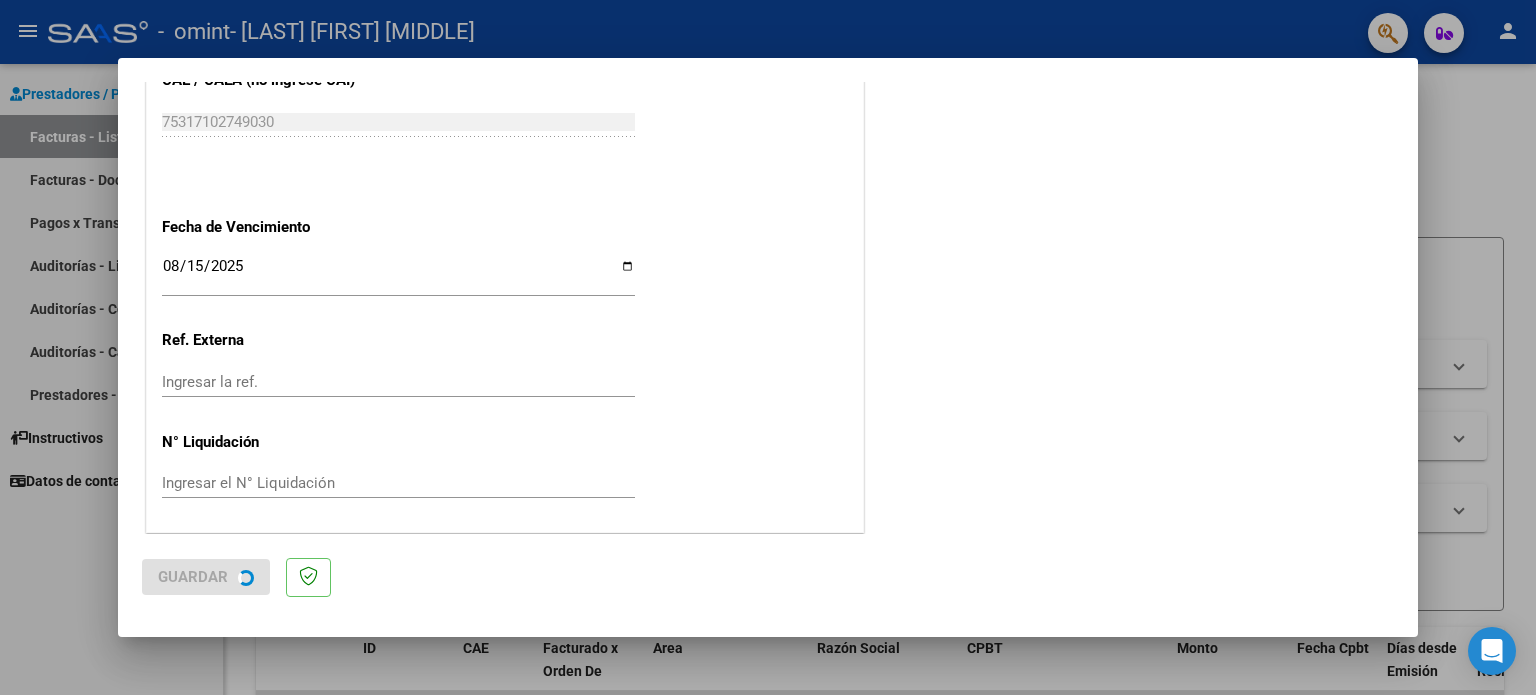 scroll, scrollTop: 0, scrollLeft: 0, axis: both 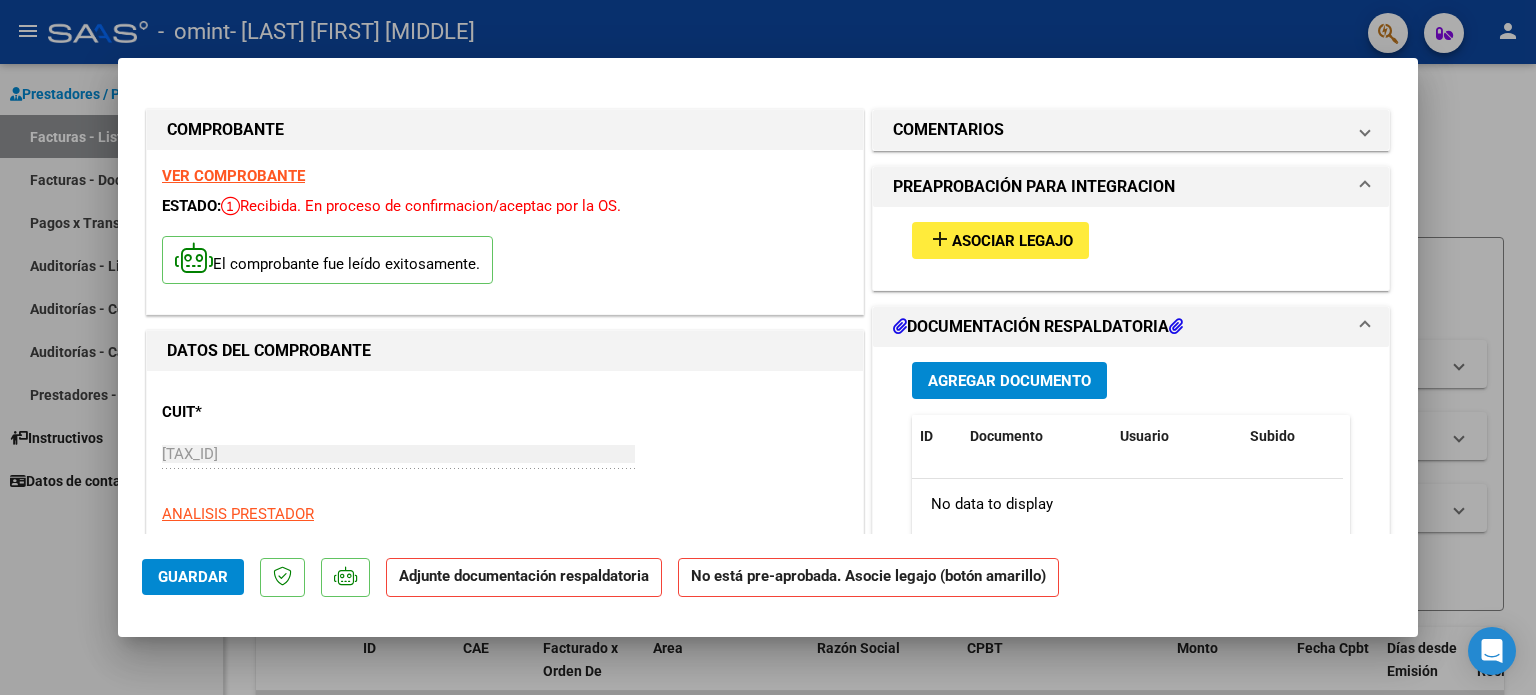 click on "Asociar Legajo" at bounding box center (1012, 241) 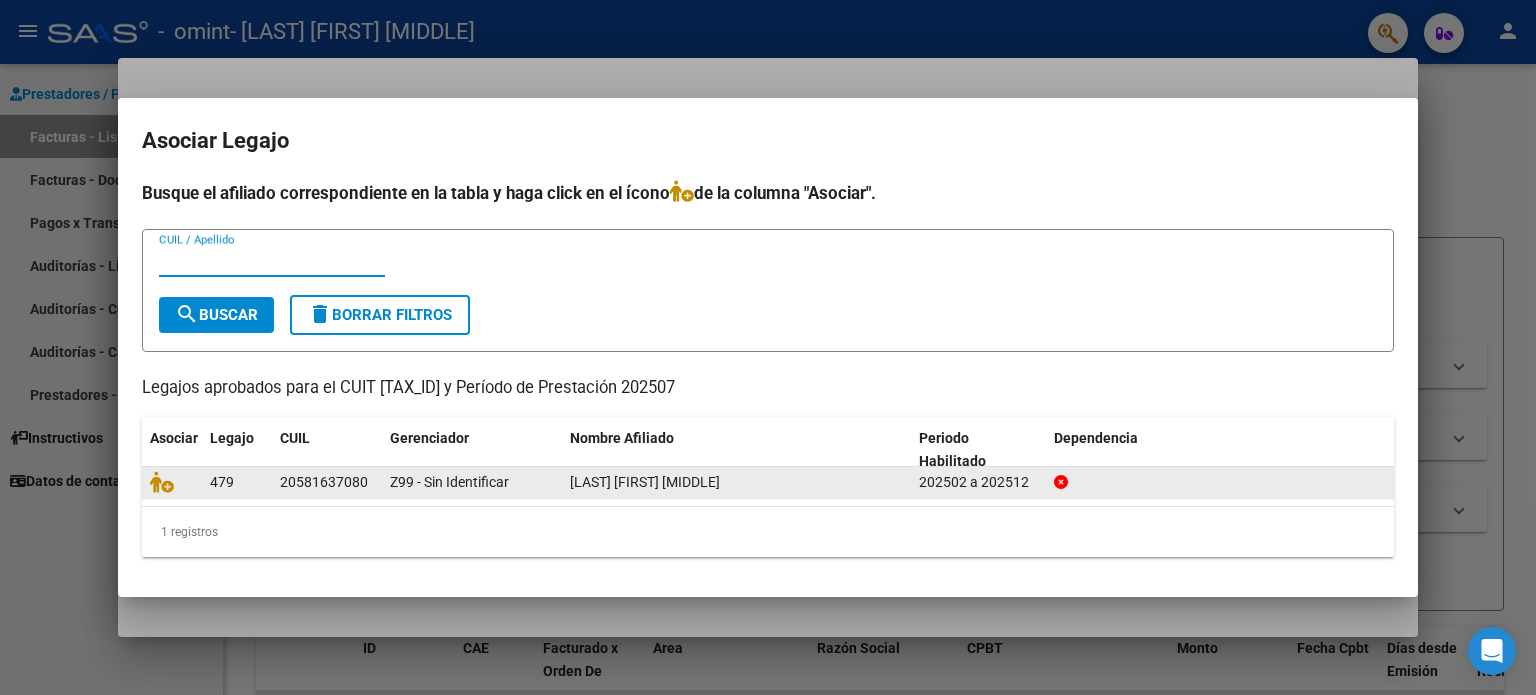click on "202502 a 202512" 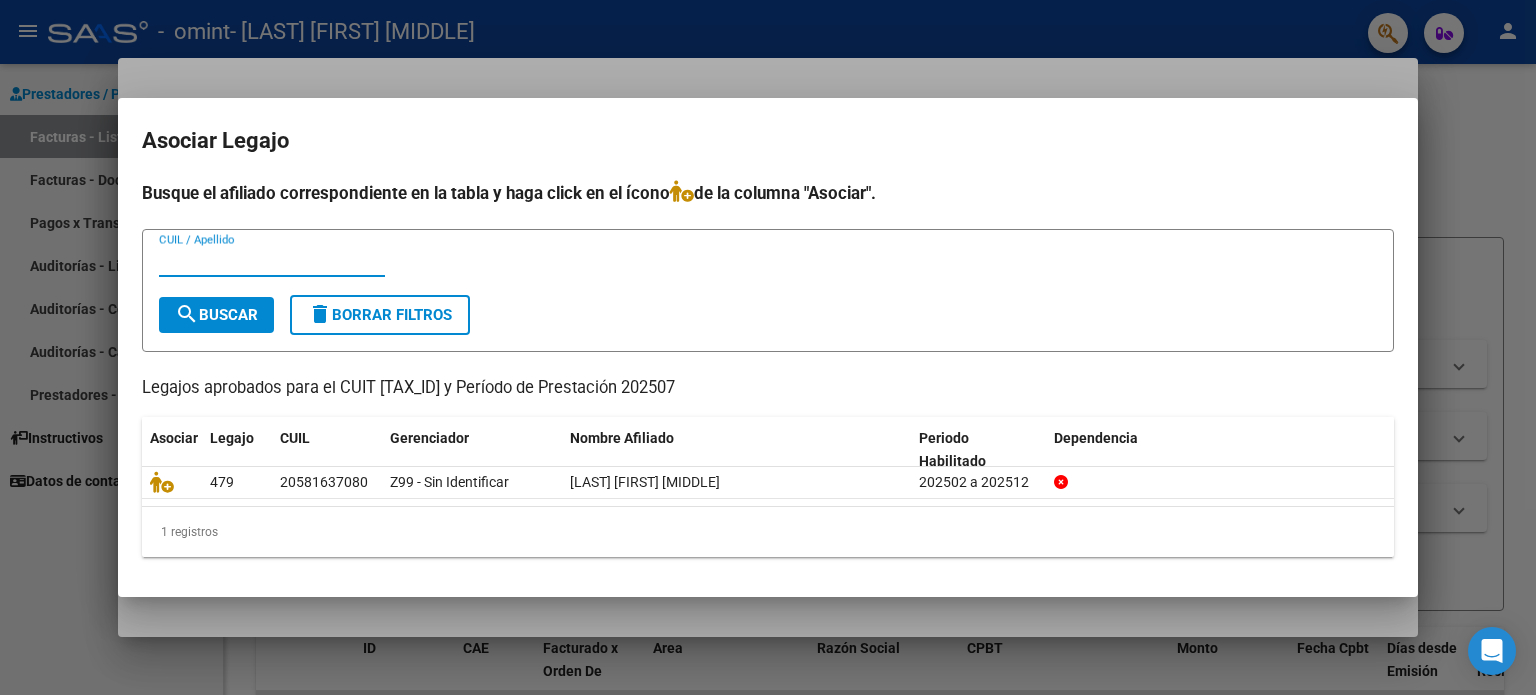 click on "CUIL / Apellido" at bounding box center (272, 261) 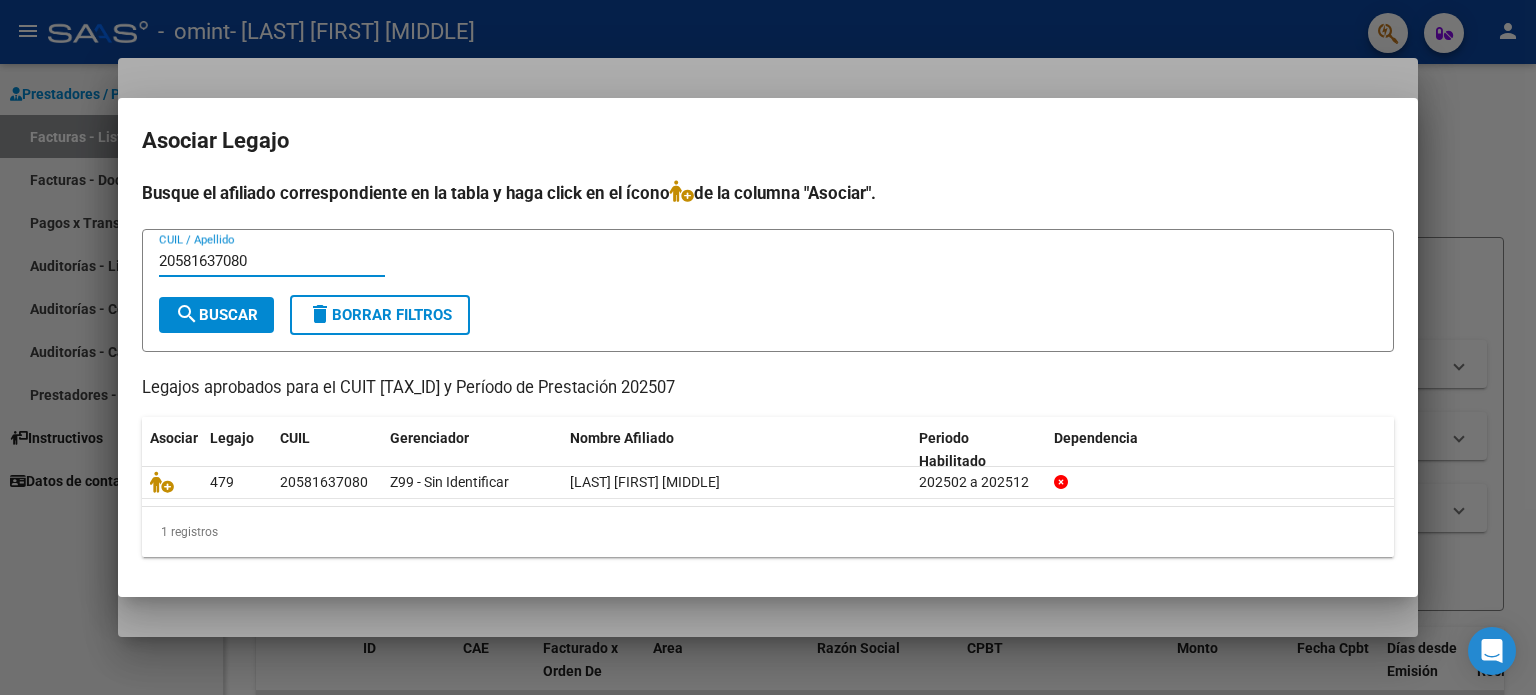 type on "20581637080" 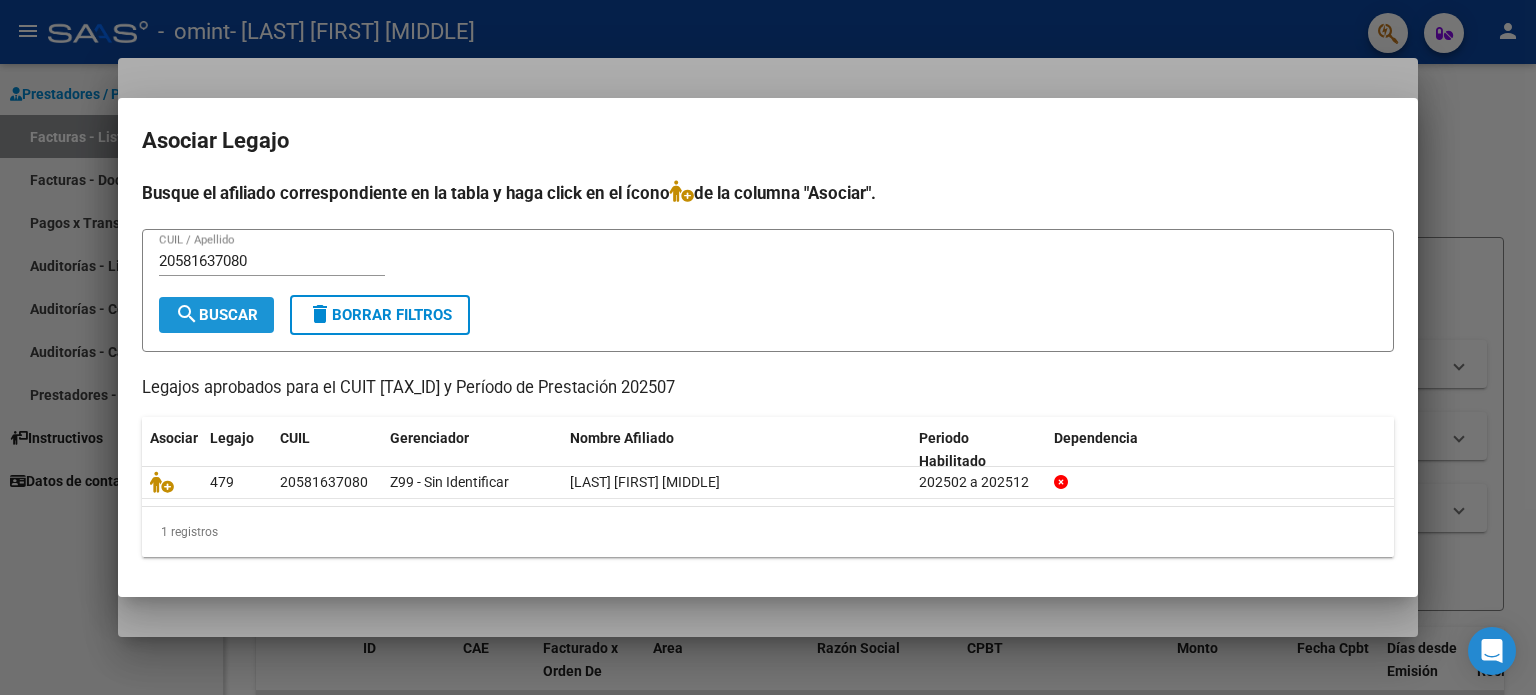 click on "search  Buscar" at bounding box center [216, 315] 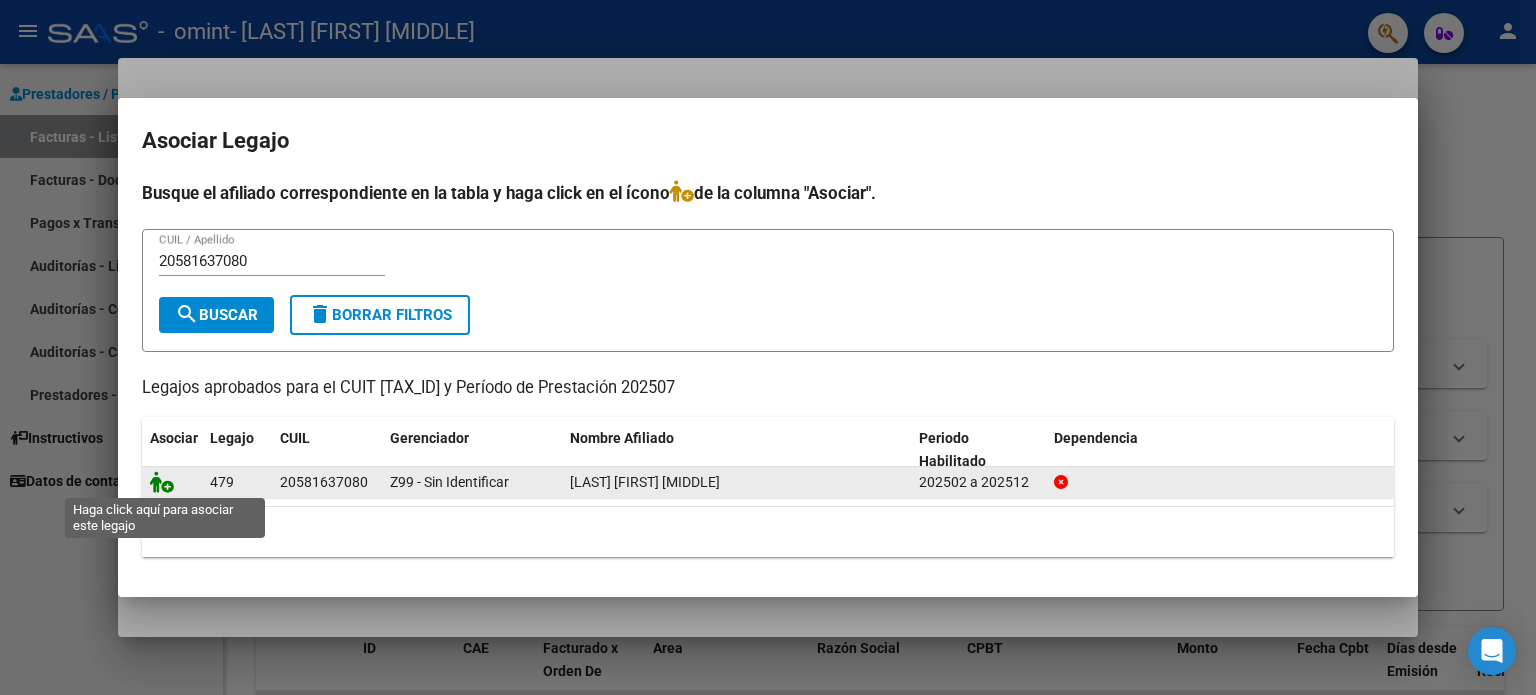 click 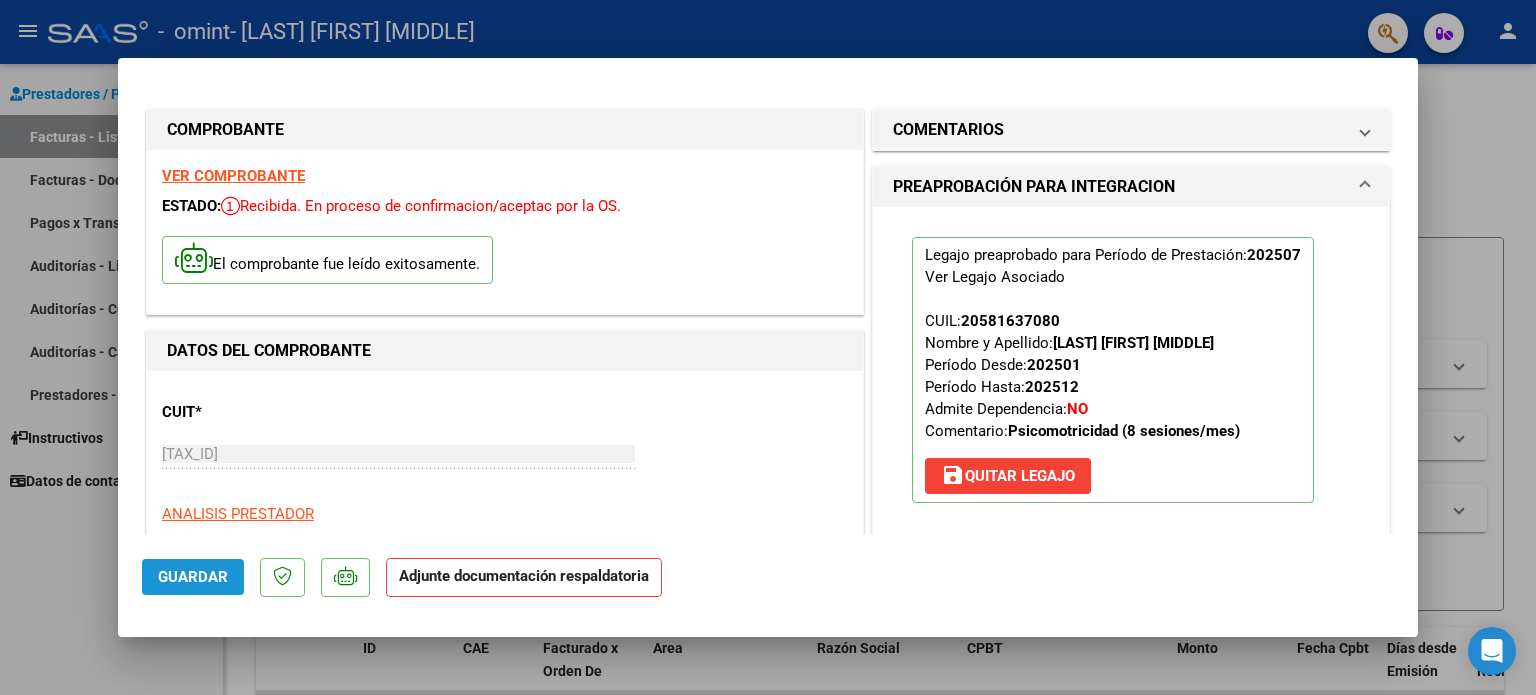 click on "Guardar" 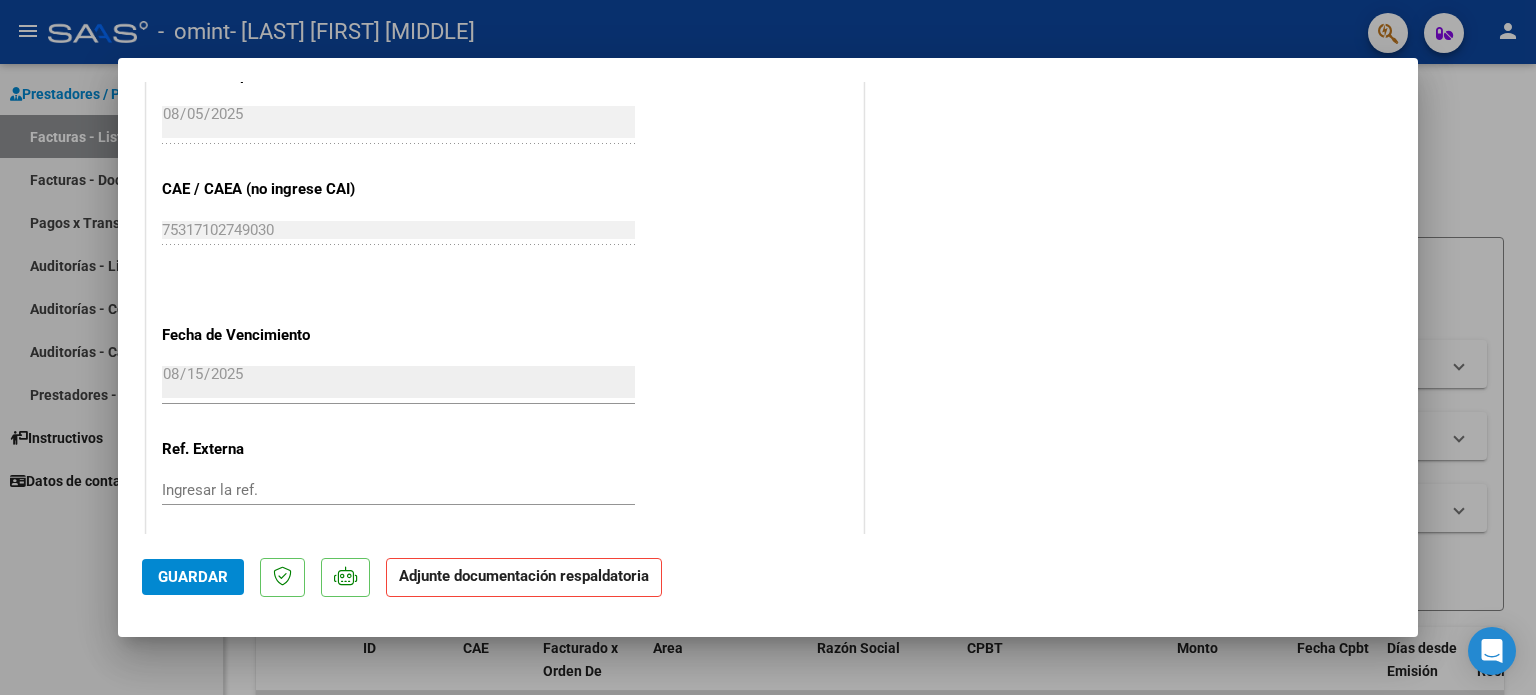 scroll, scrollTop: 1336, scrollLeft: 0, axis: vertical 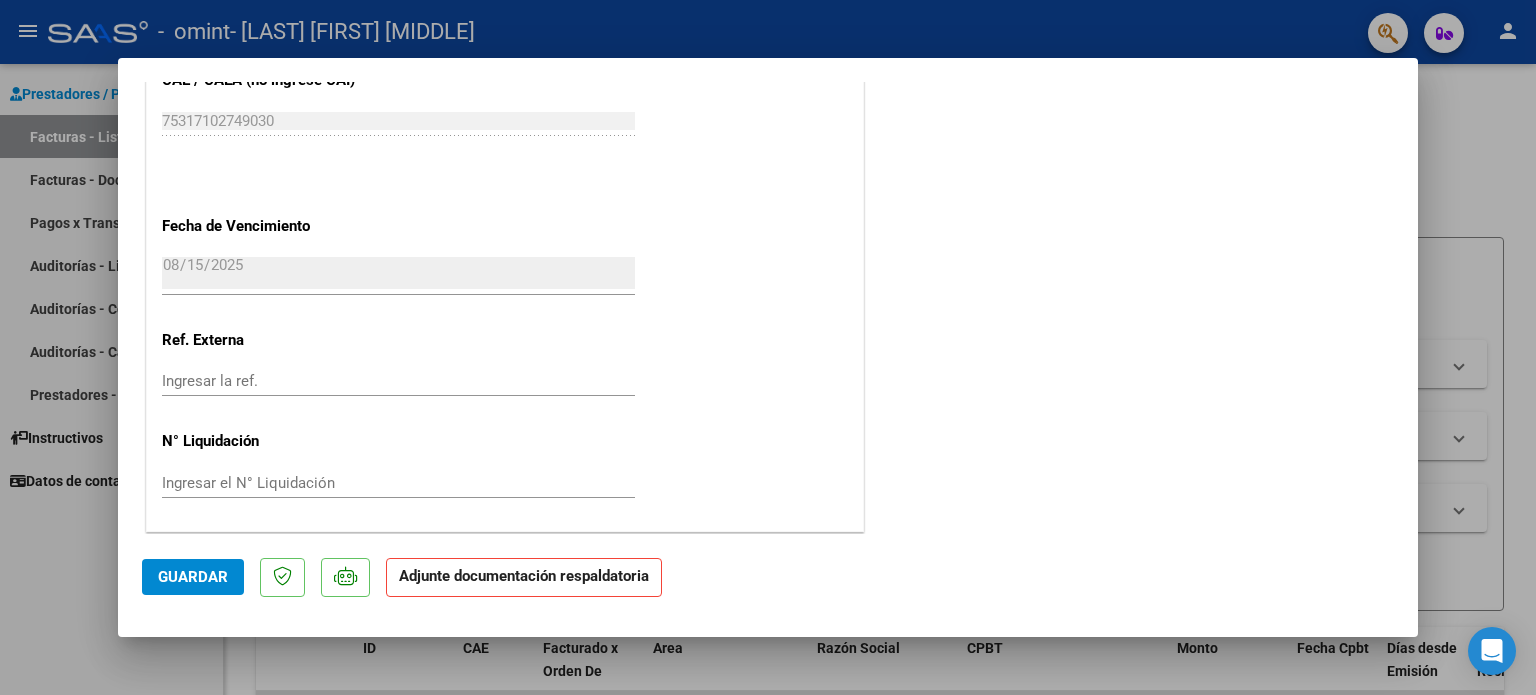 click on "Adjunte documentación respaldatoria" 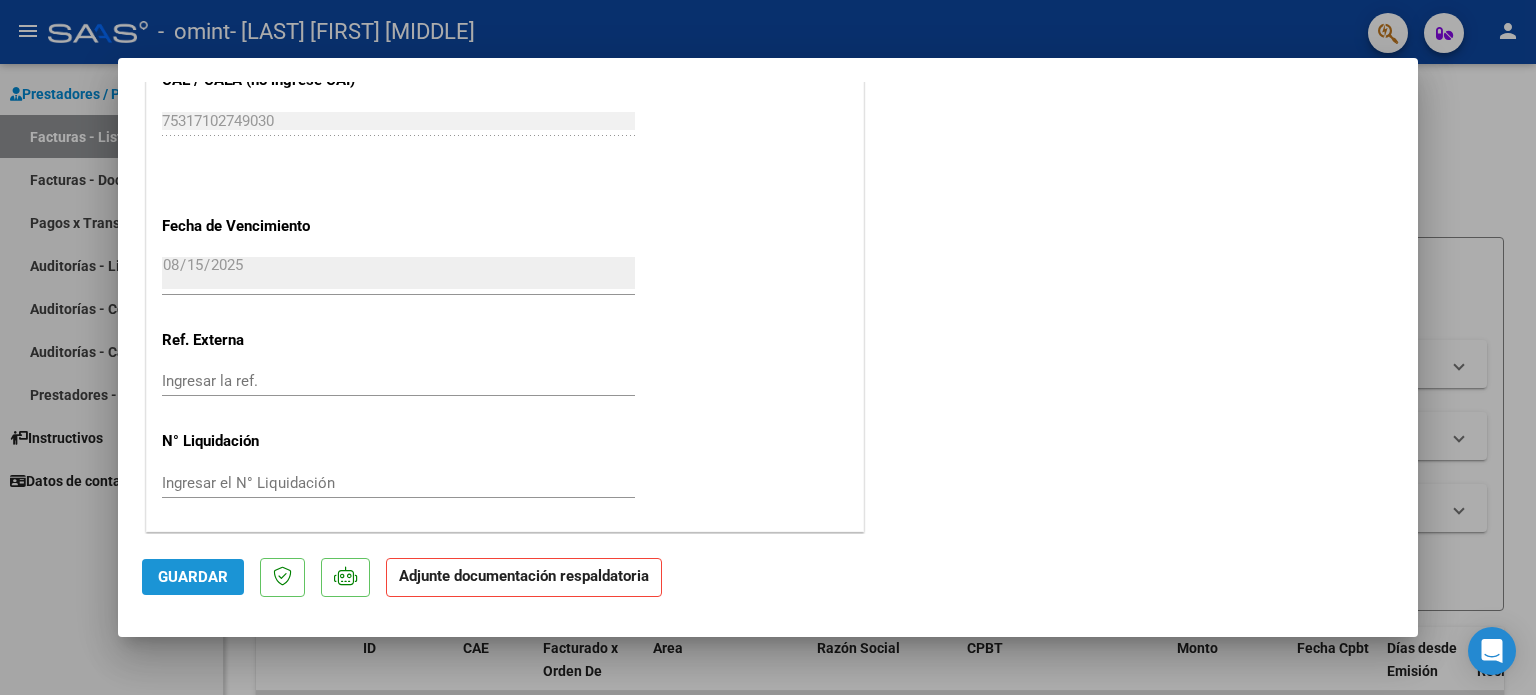 click on "Guardar" 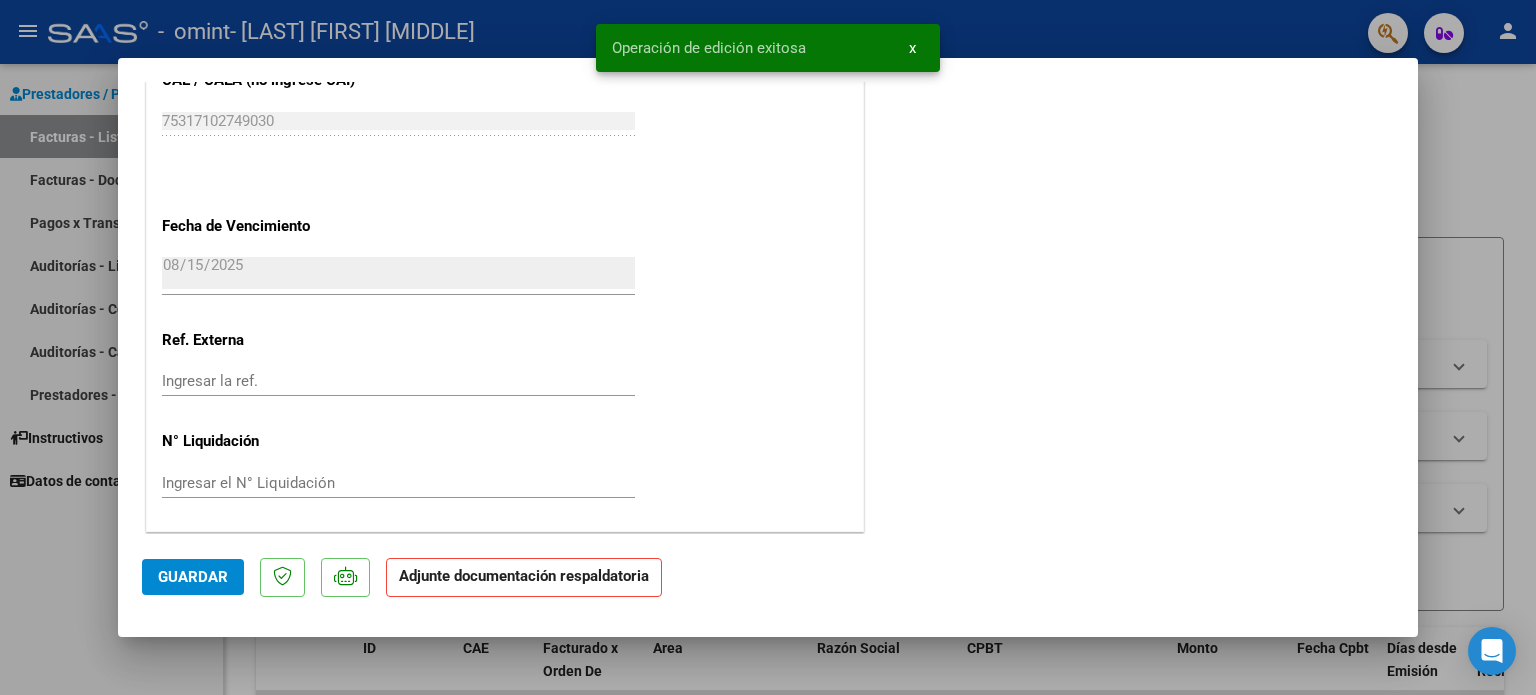 click on "Adjunte documentación respaldatoria" 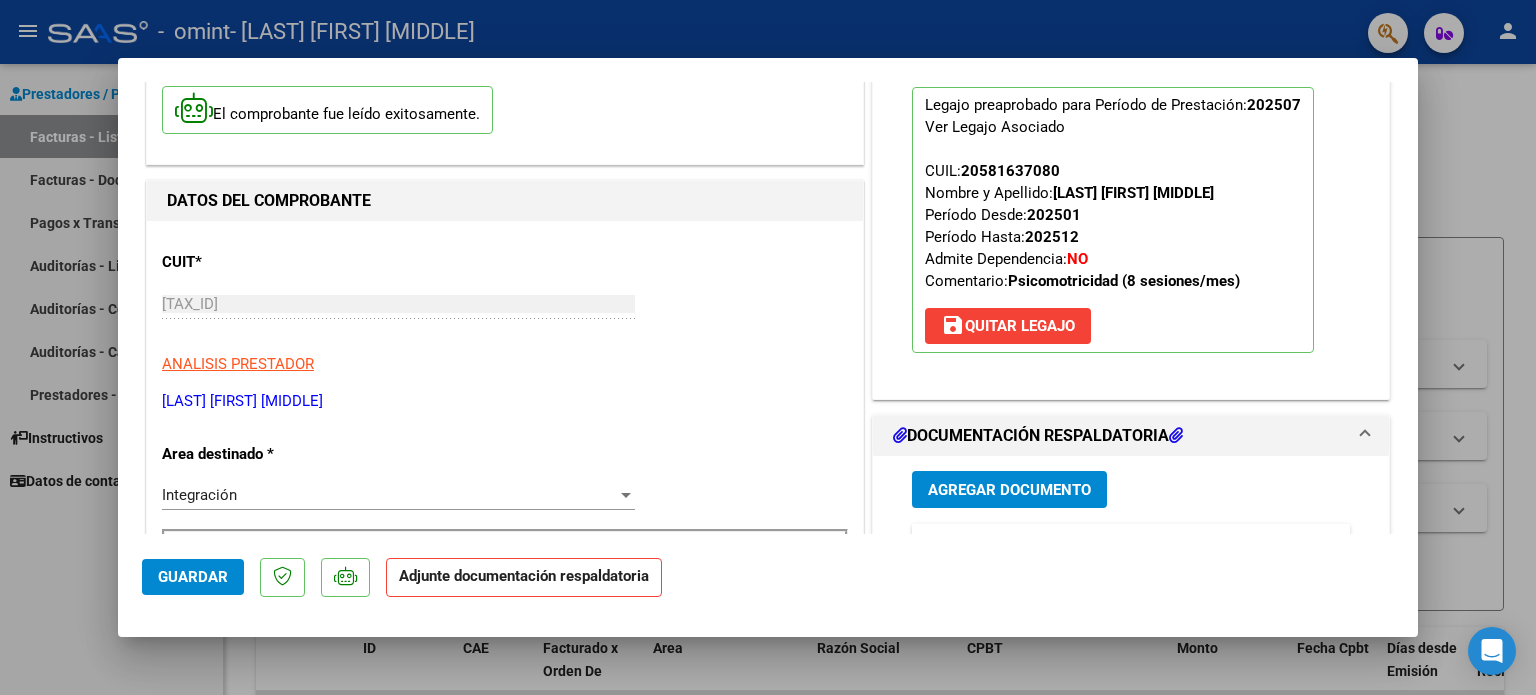 scroll, scrollTop: 148, scrollLeft: 0, axis: vertical 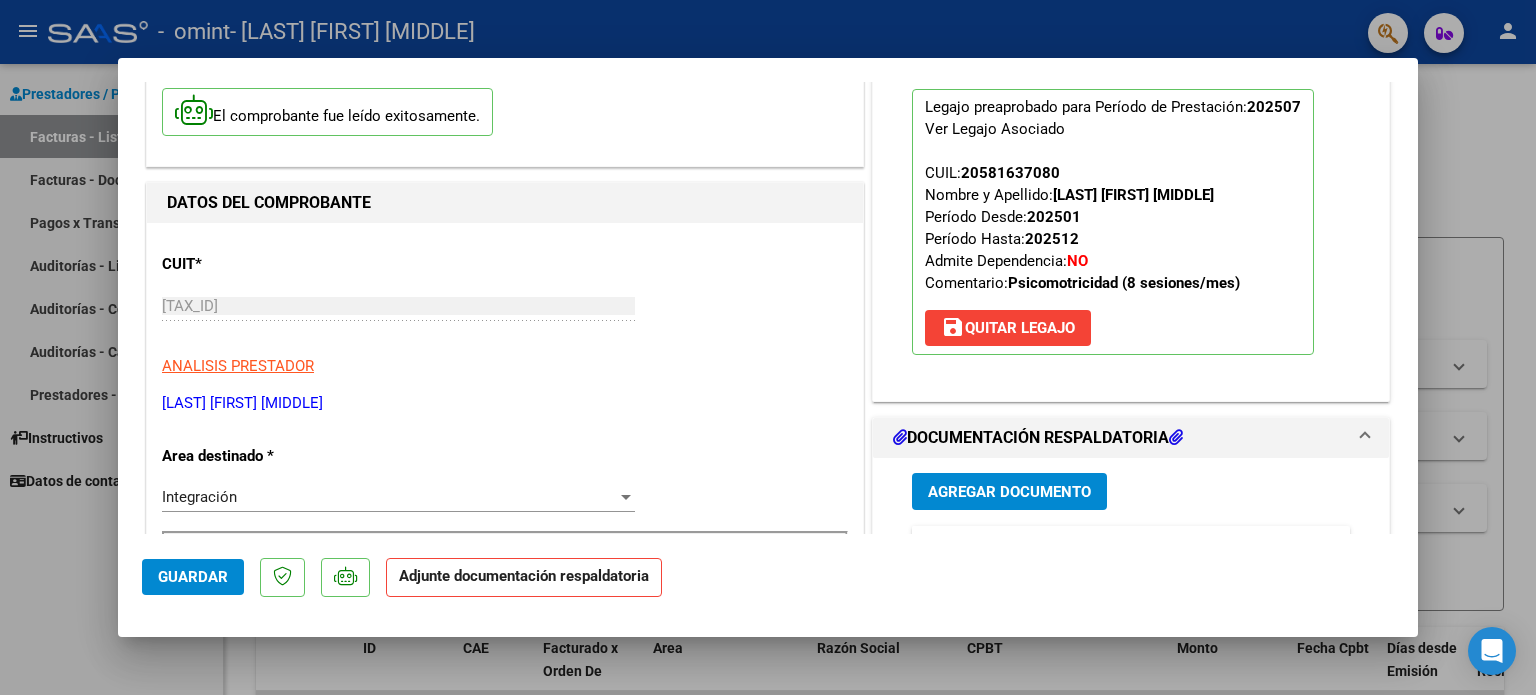 click at bounding box center [768, 347] 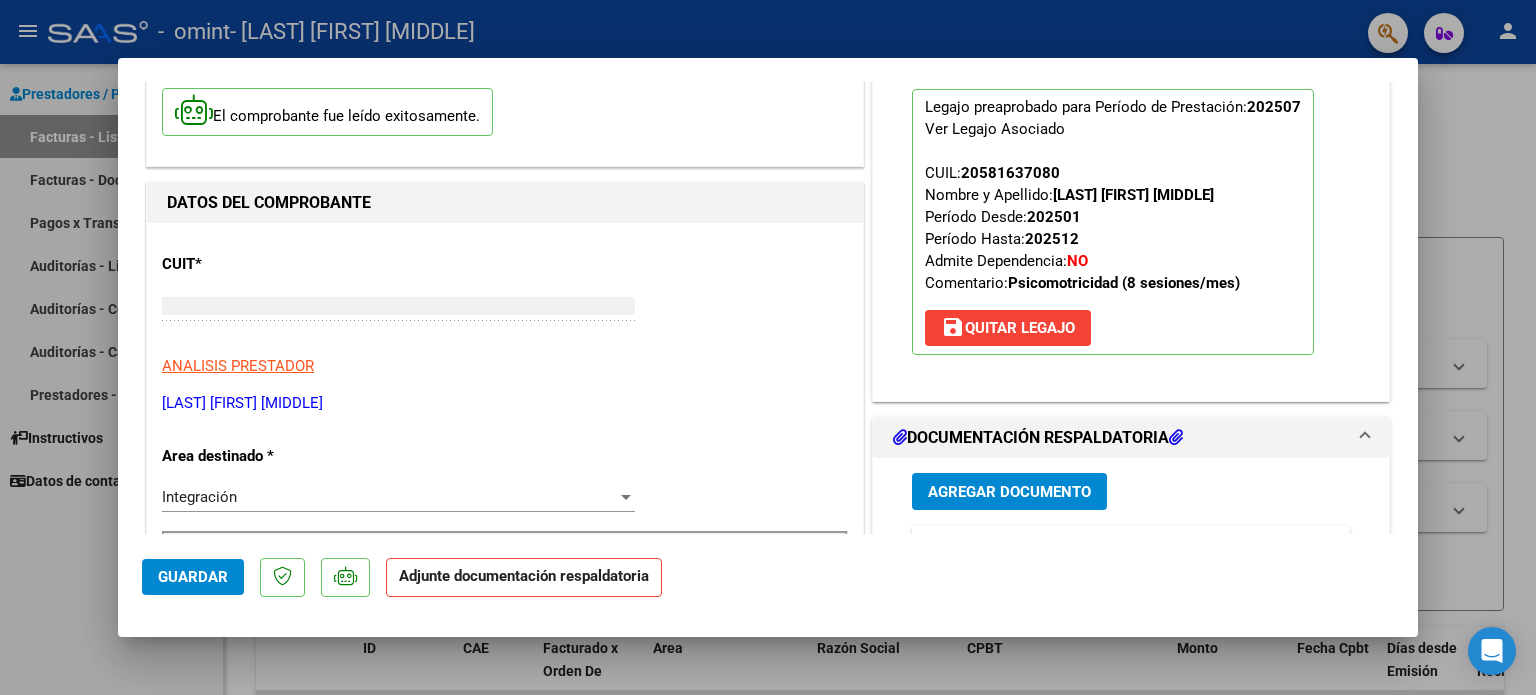 scroll, scrollTop: 160, scrollLeft: 0, axis: vertical 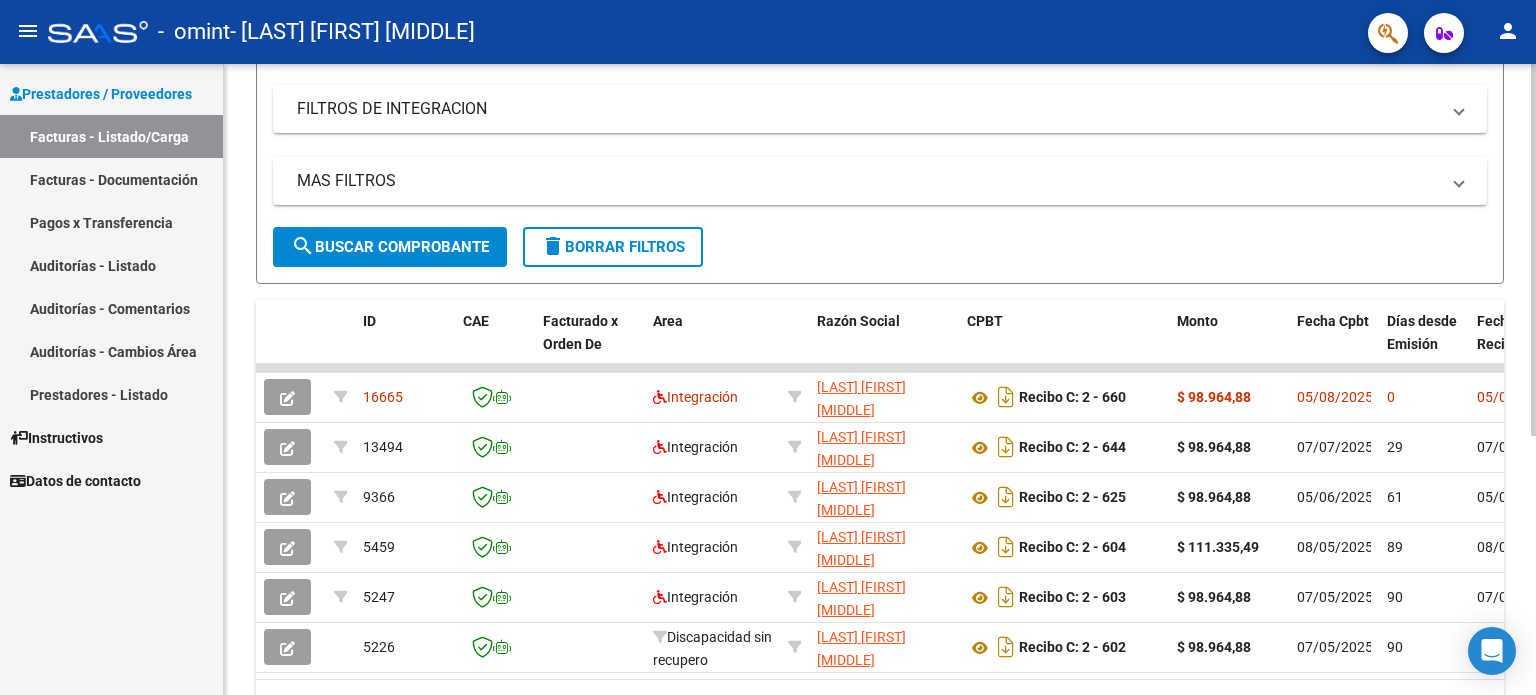 click 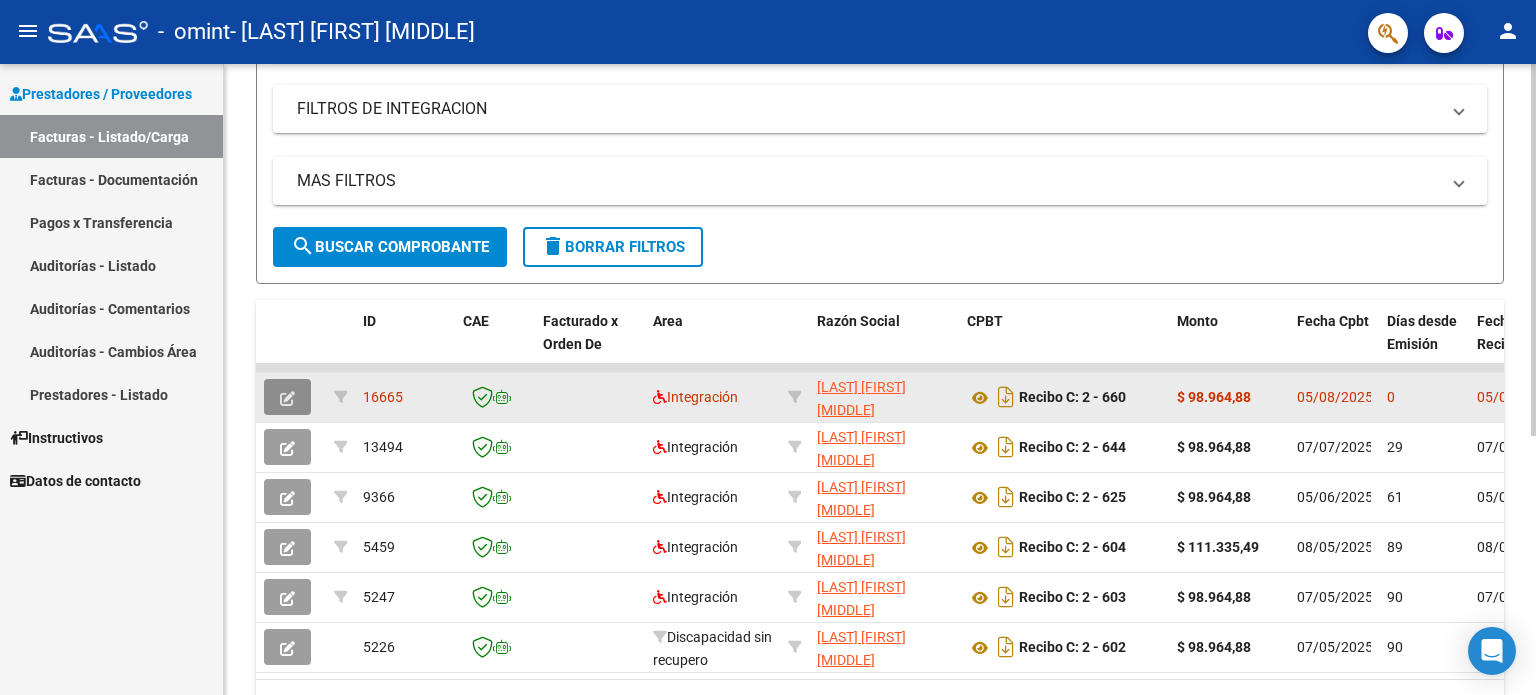 click 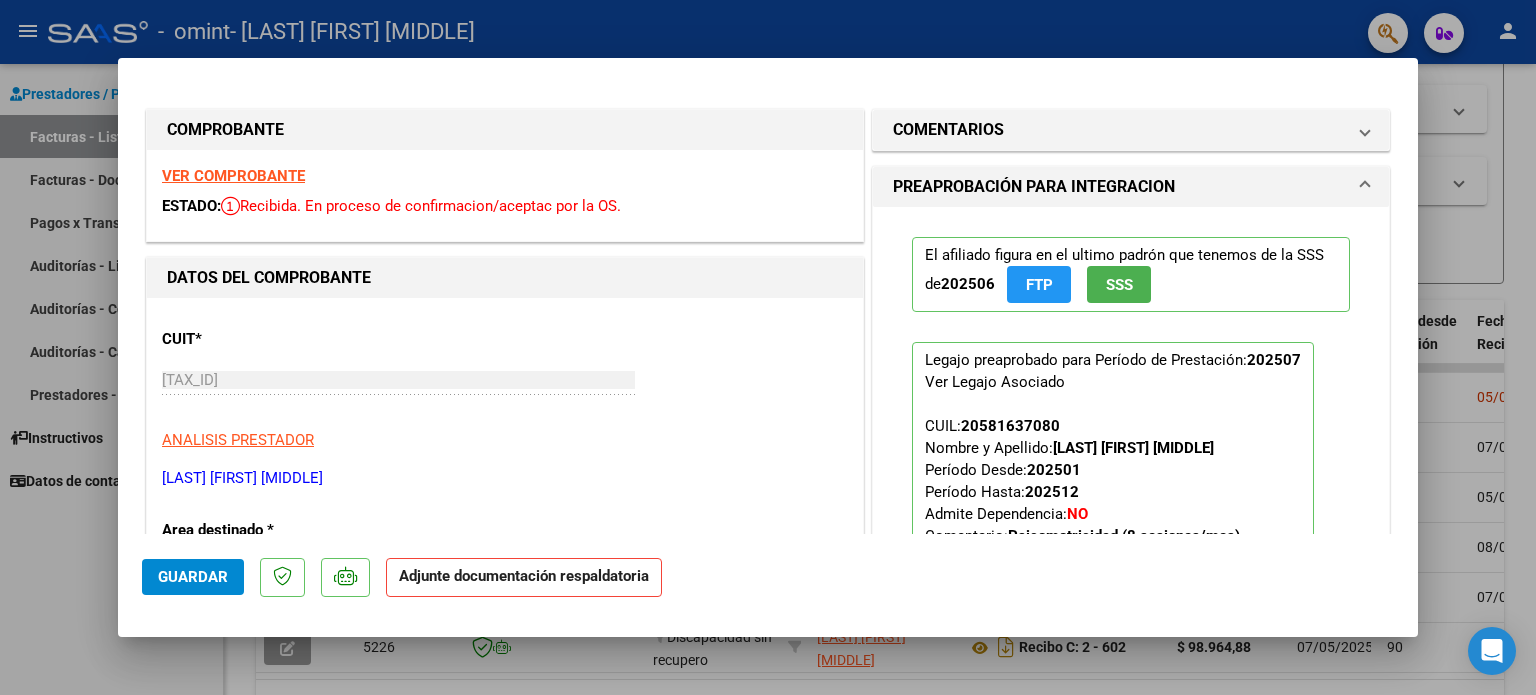 click on "Adjunte documentación respaldatoria" 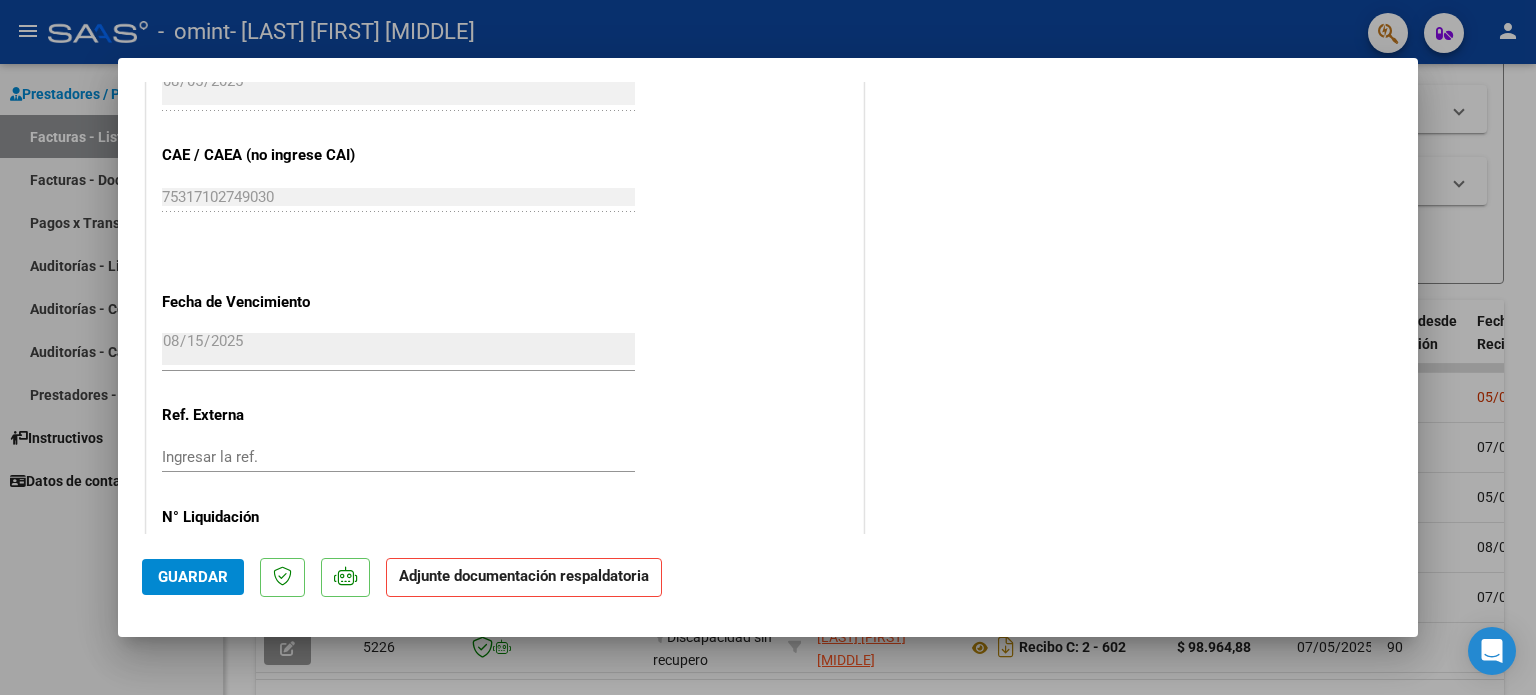 scroll, scrollTop: 1262, scrollLeft: 0, axis: vertical 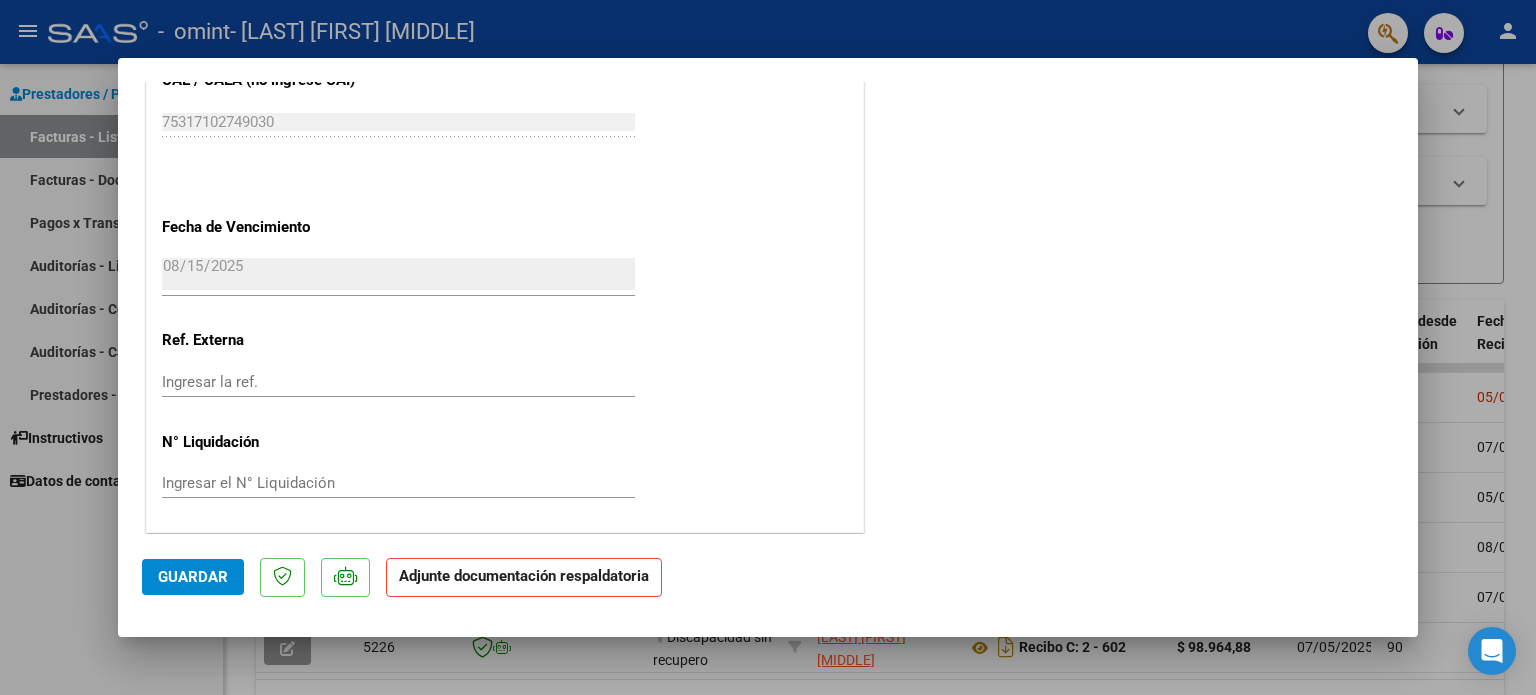 click on "Adjunte documentación respaldatoria" 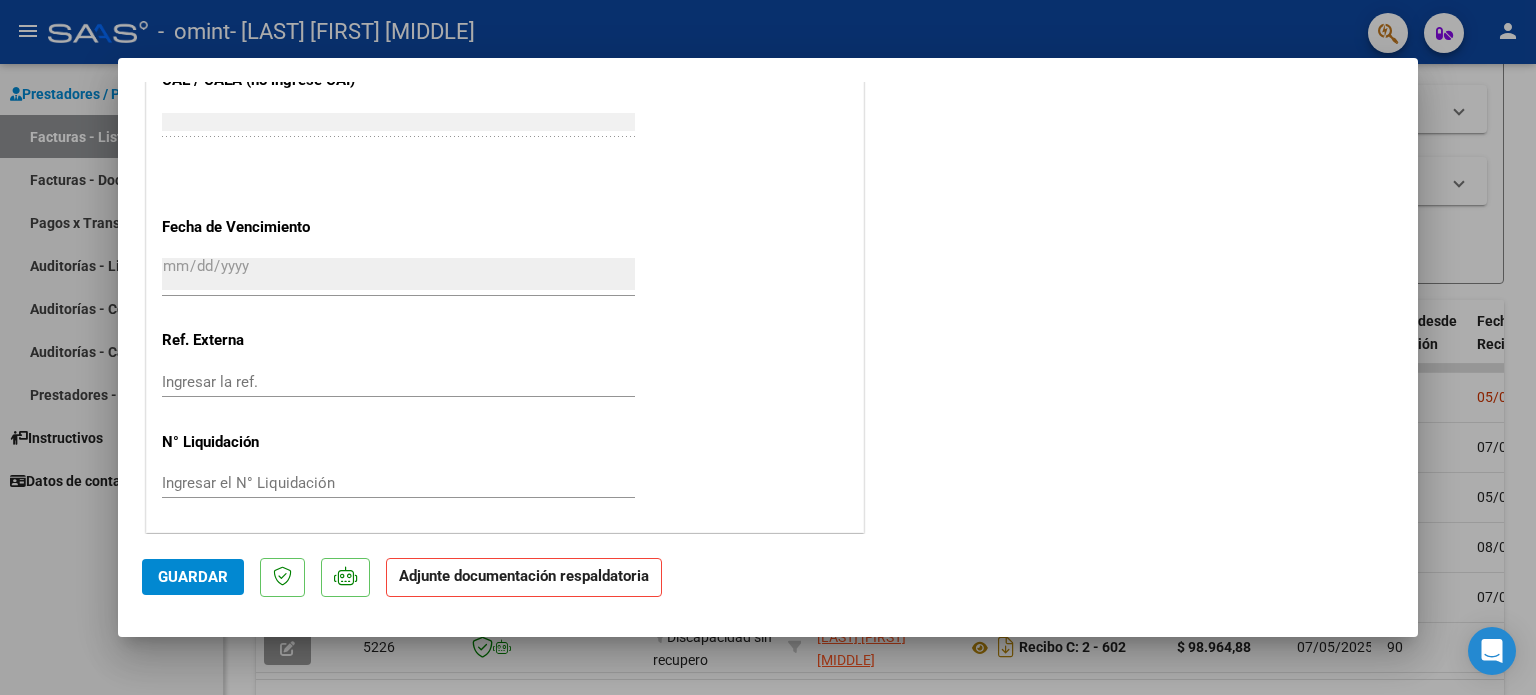 scroll, scrollTop: 1195, scrollLeft: 0, axis: vertical 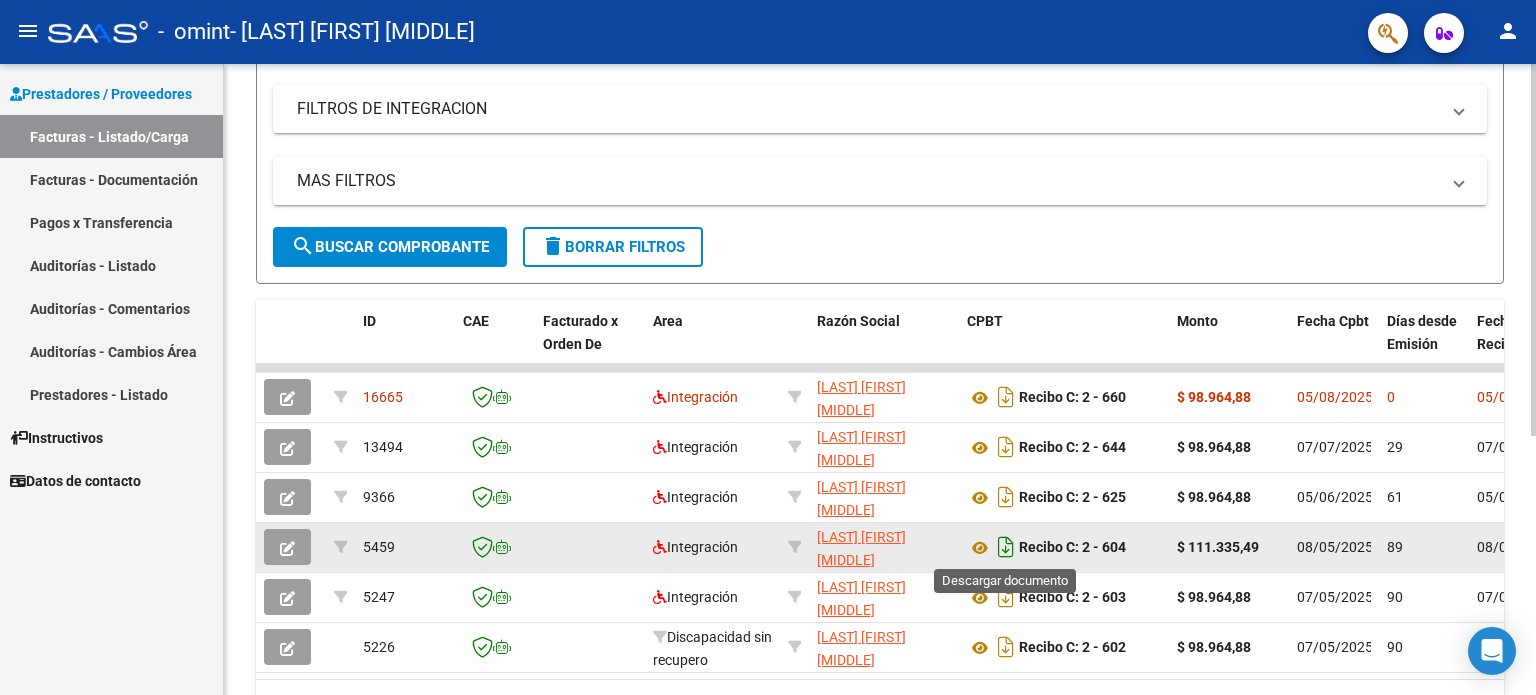 click 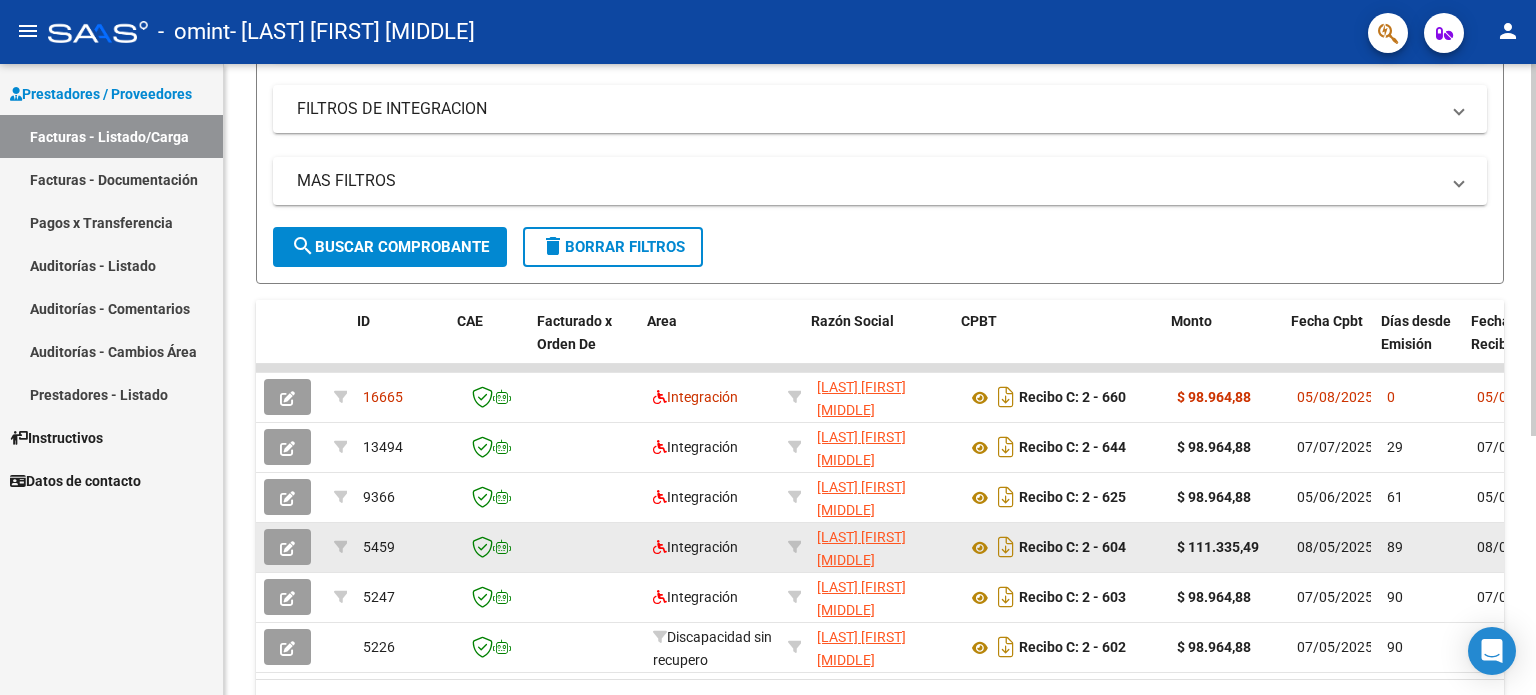 scroll, scrollTop: 0, scrollLeft: 462, axis: horizontal 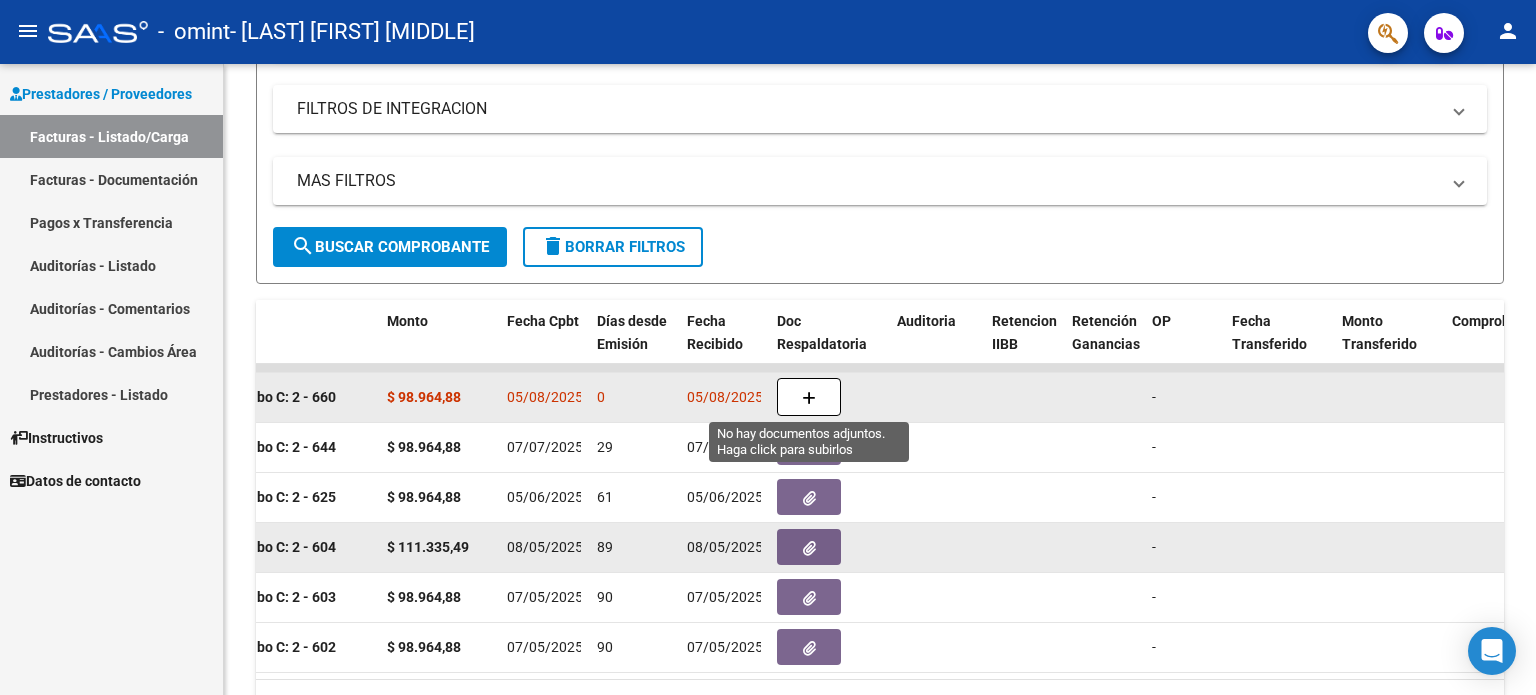 click 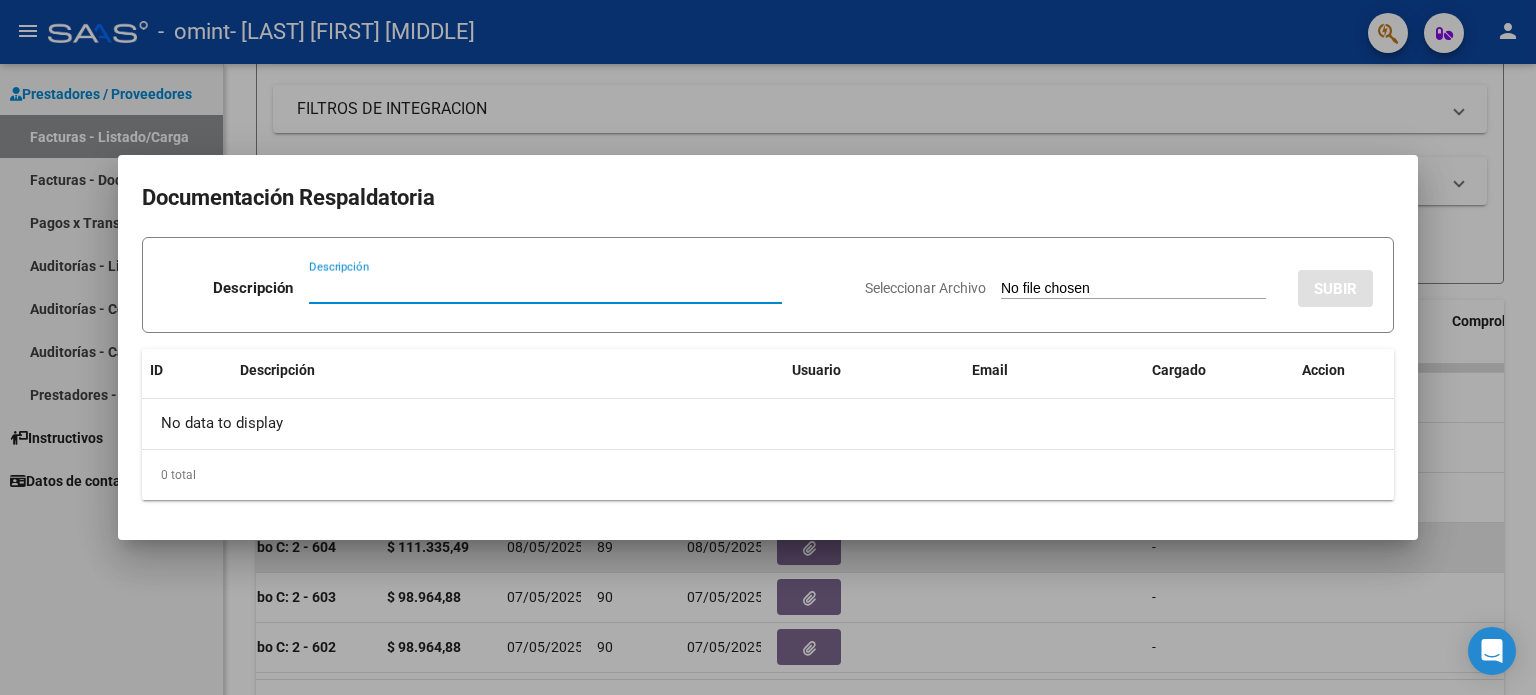 click on "Descripción" at bounding box center [545, 288] 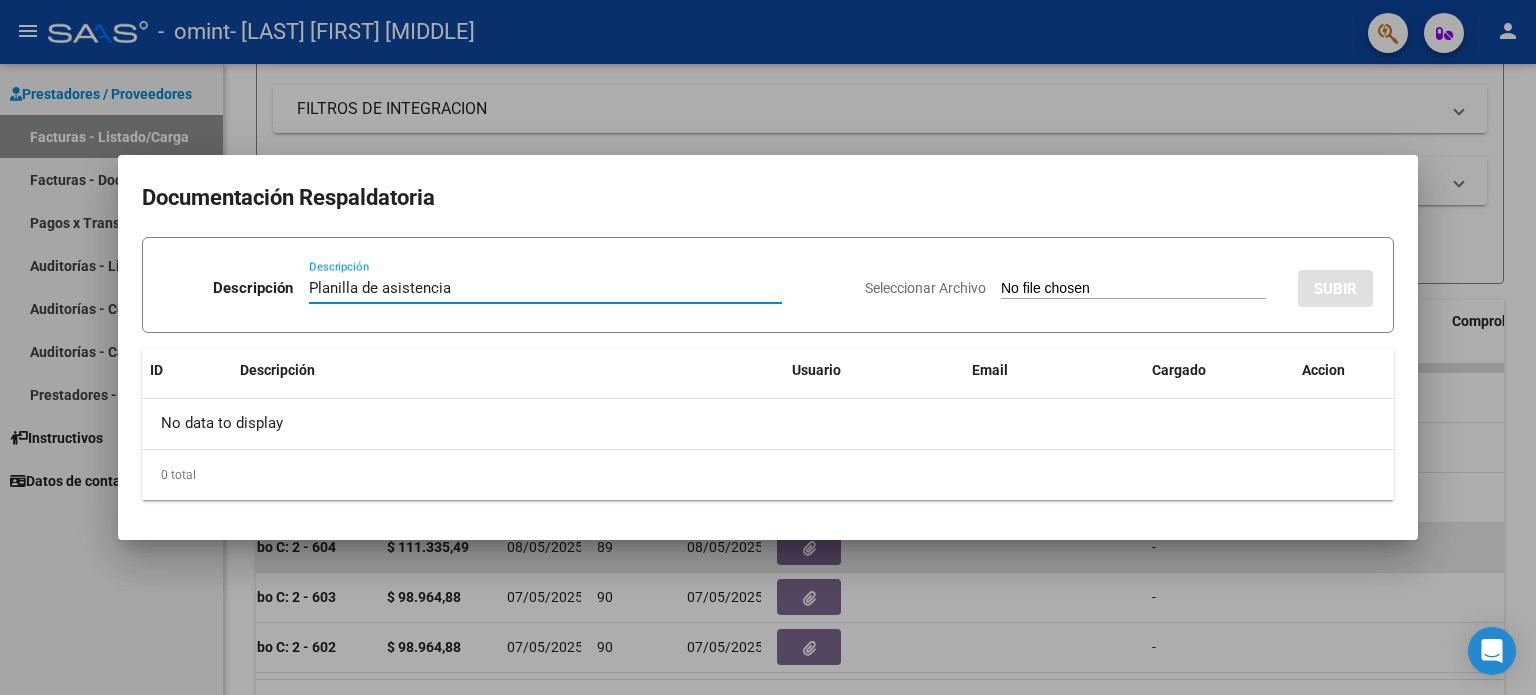 type on "Planilla de asistencia" 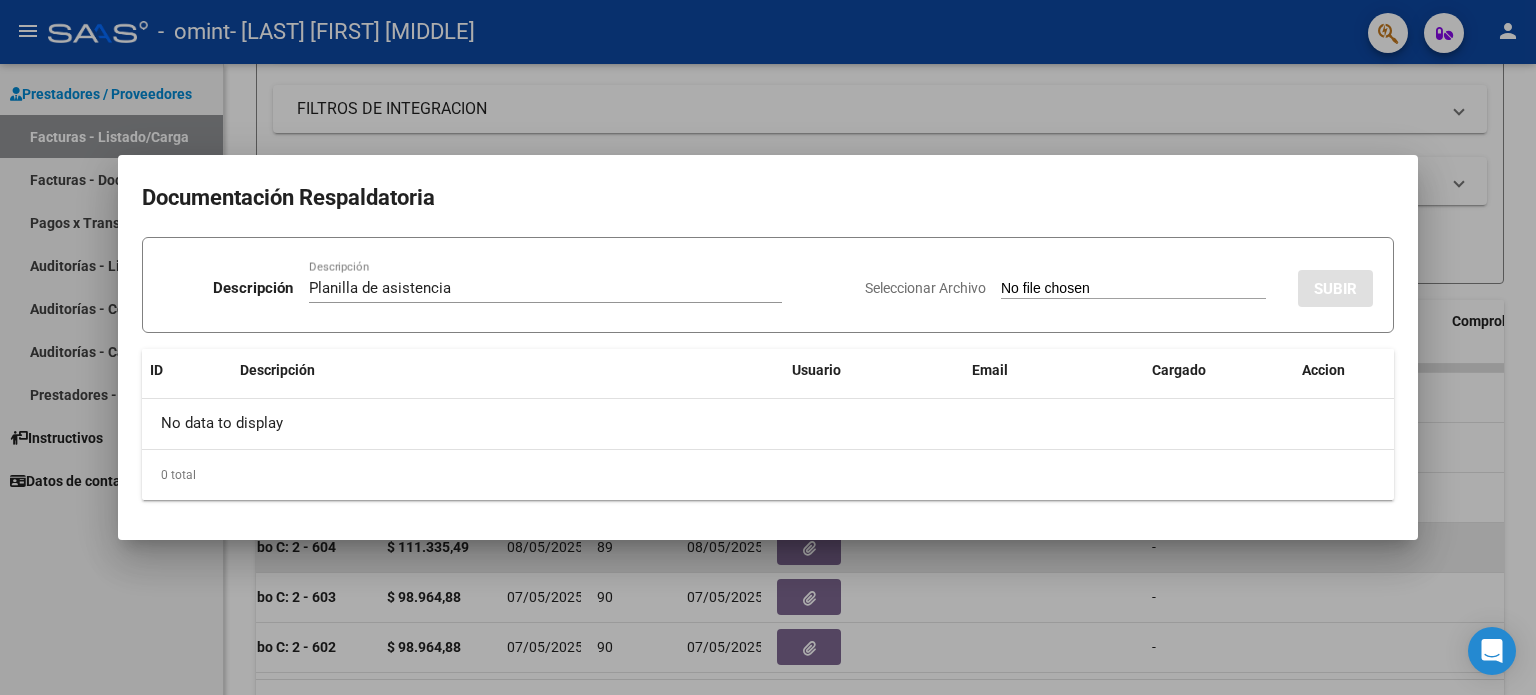 type on "C:\fakepath\[FILENAME]" 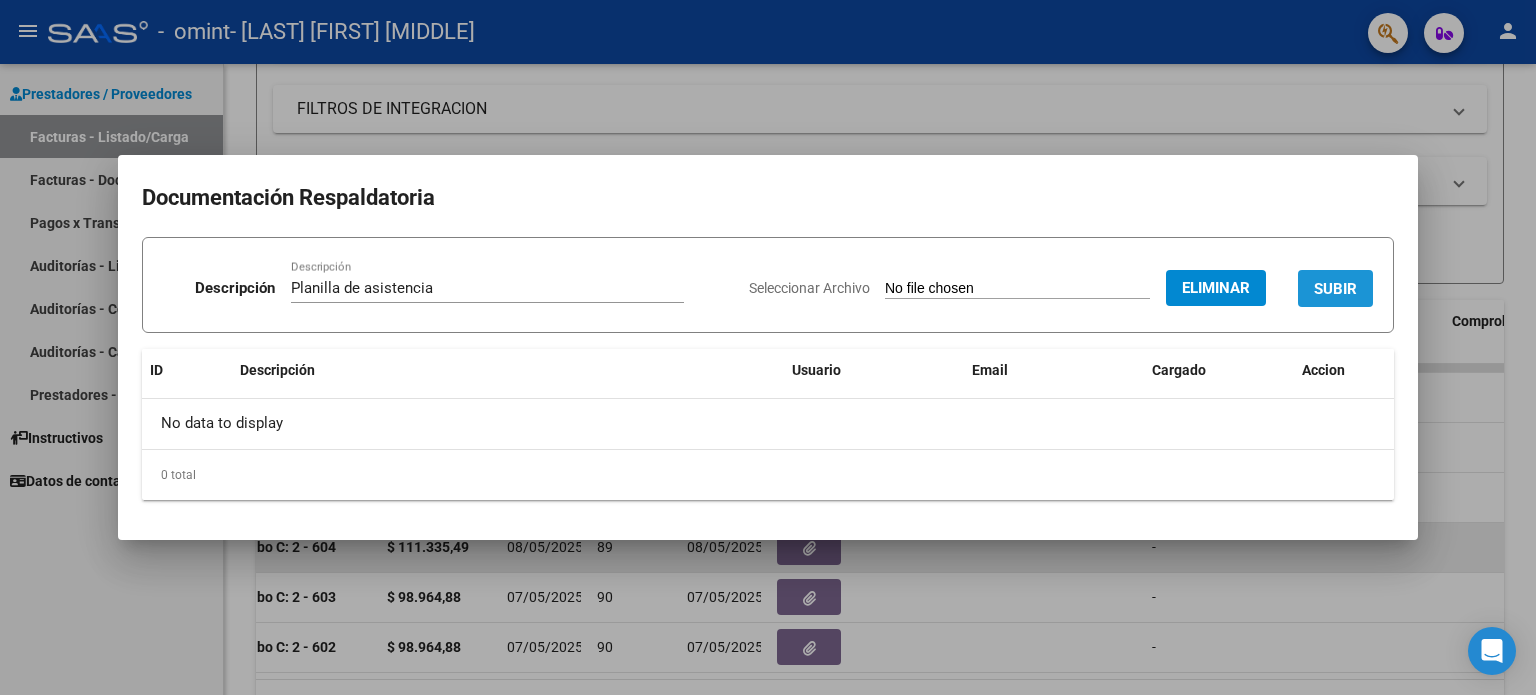 click on "SUBIR" at bounding box center (1335, 289) 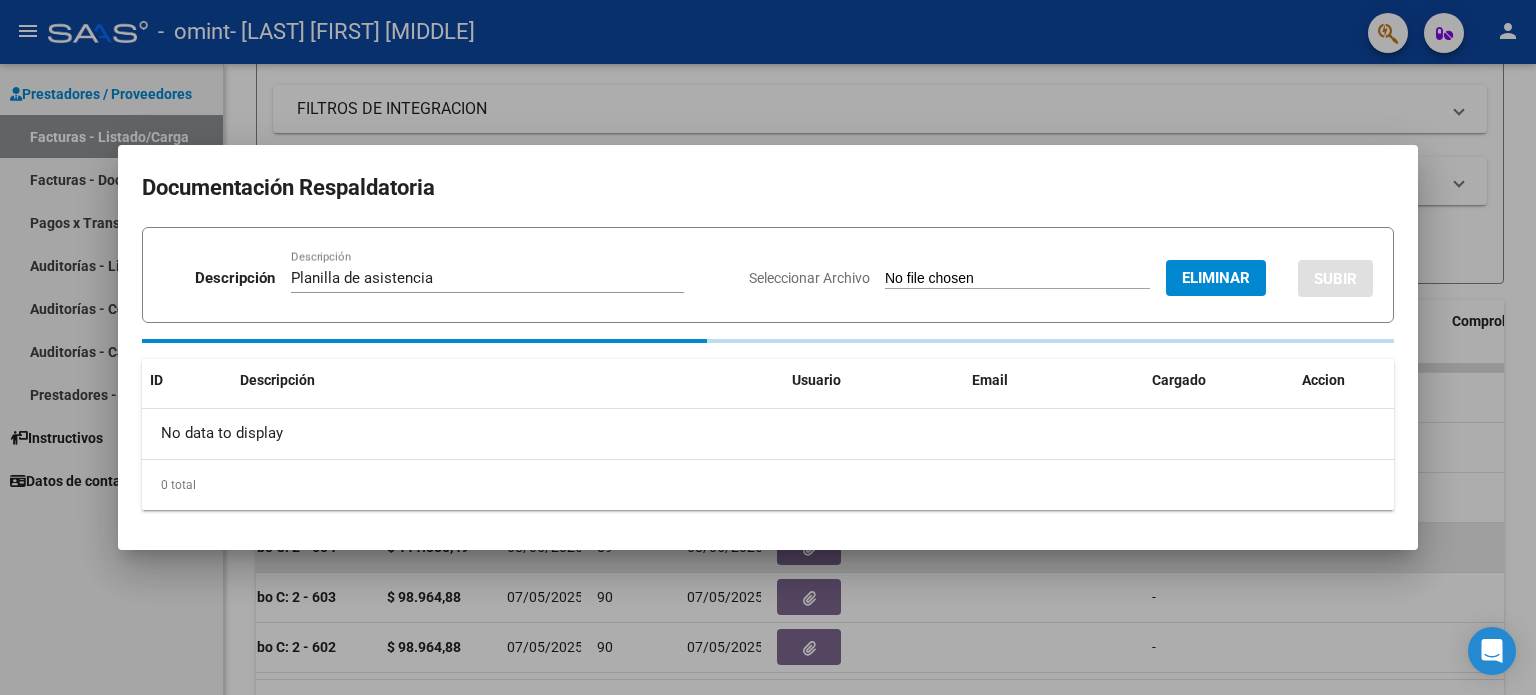 type 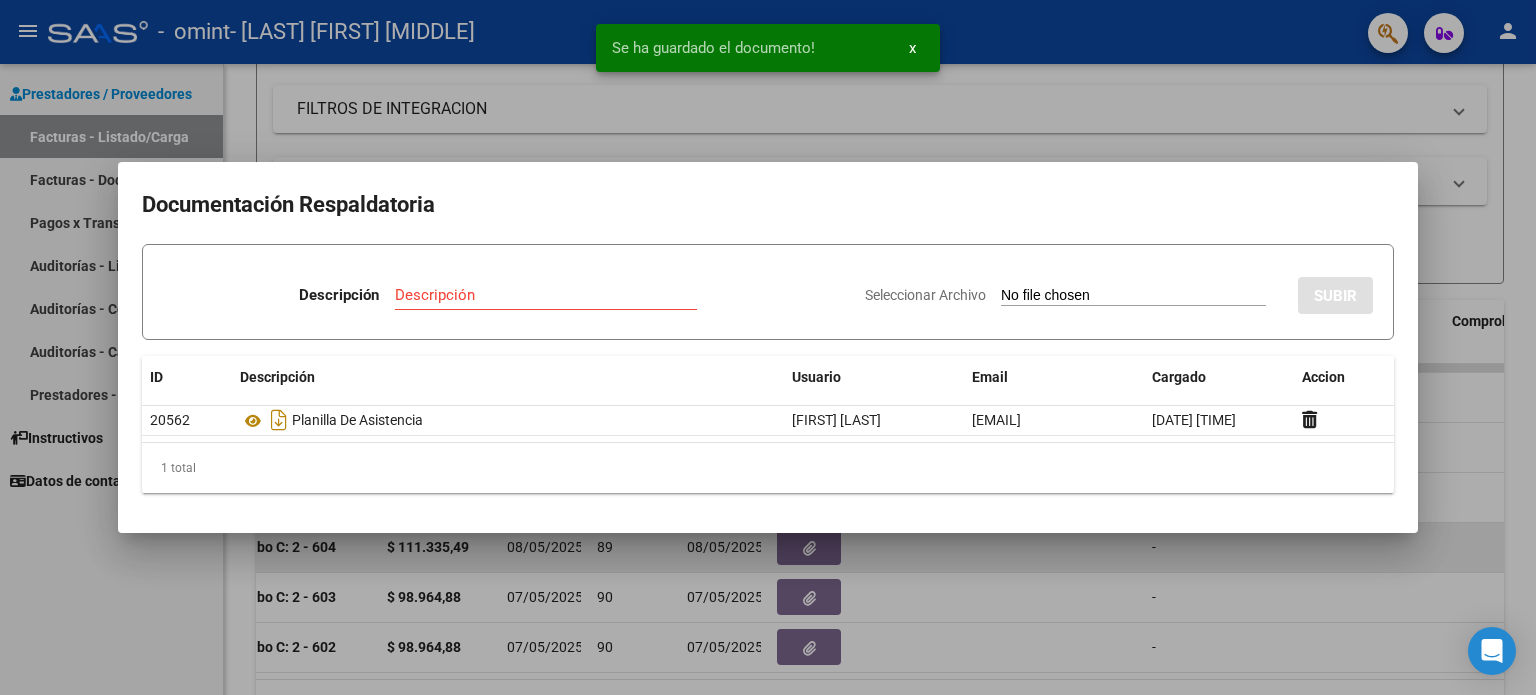 click at bounding box center (768, 347) 